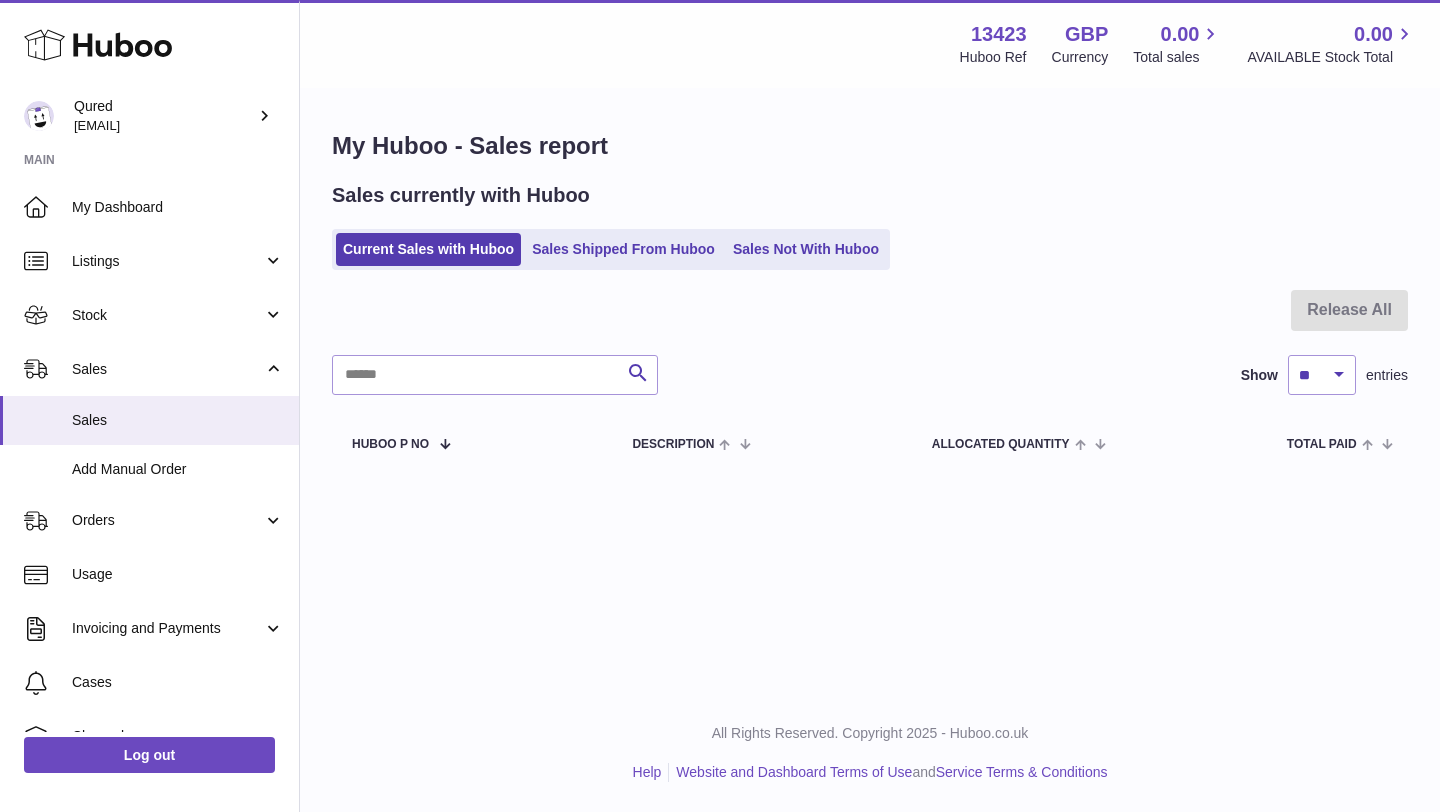 scroll, scrollTop: 0, scrollLeft: 0, axis: both 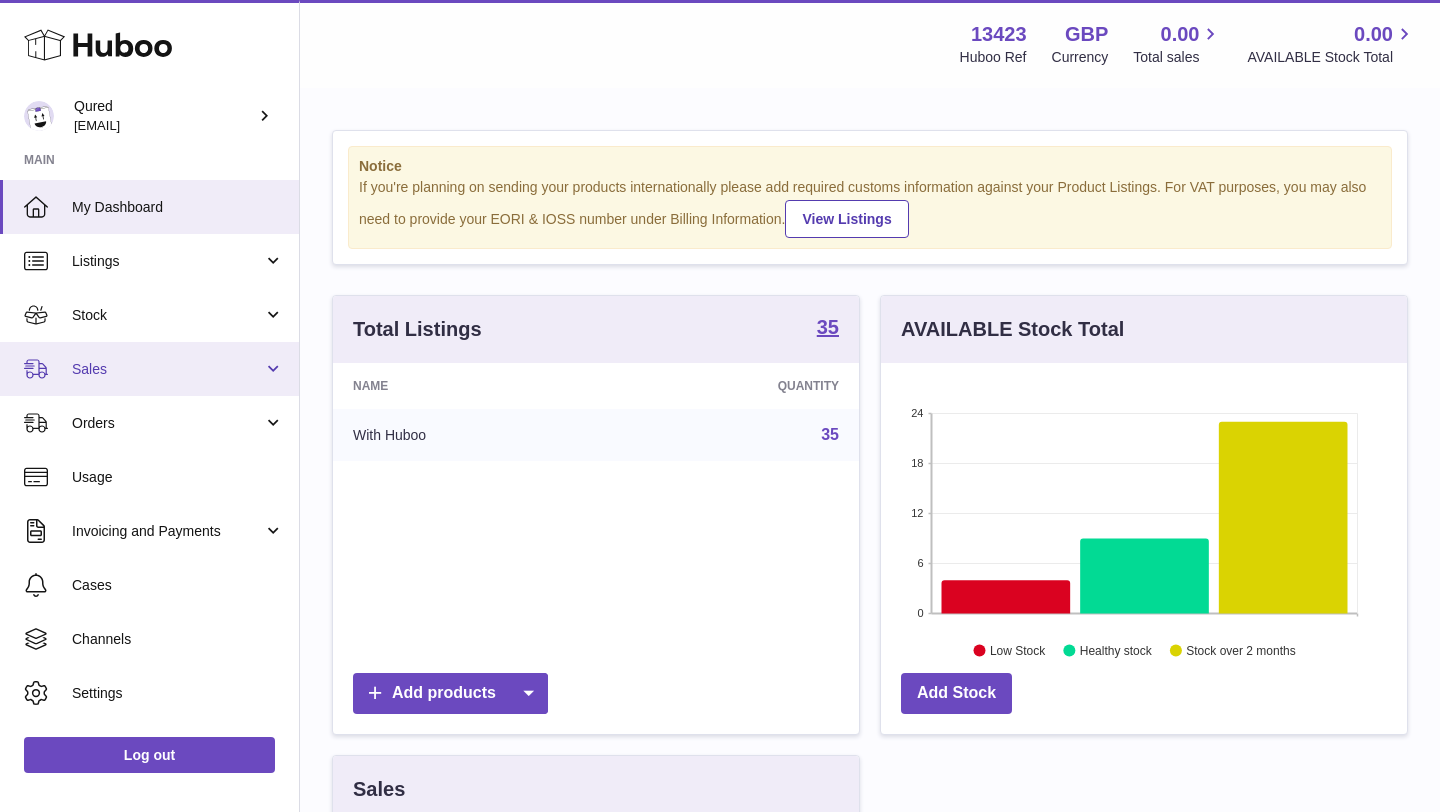 click on "Sales" at bounding box center [167, 369] 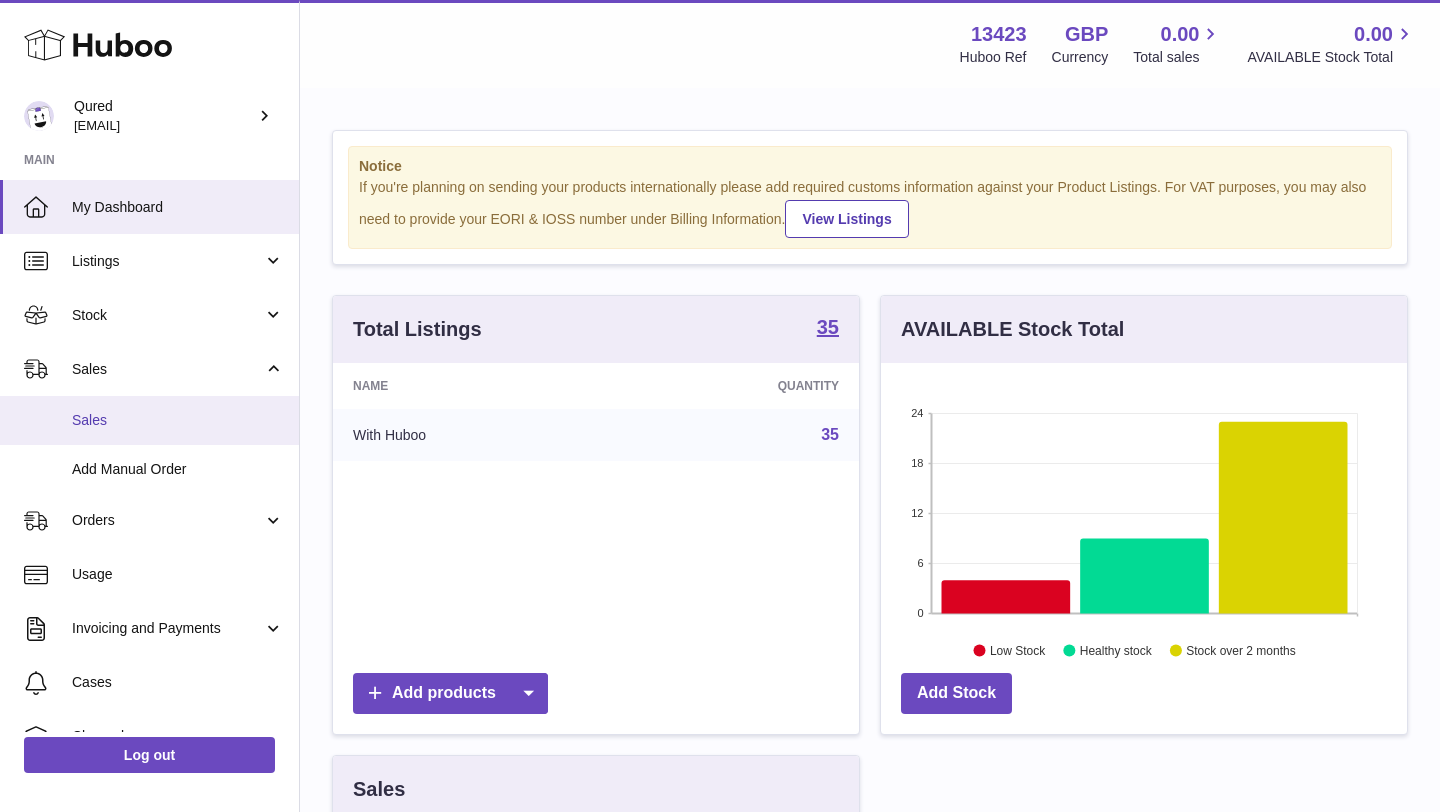 click on "Sales" at bounding box center (178, 420) 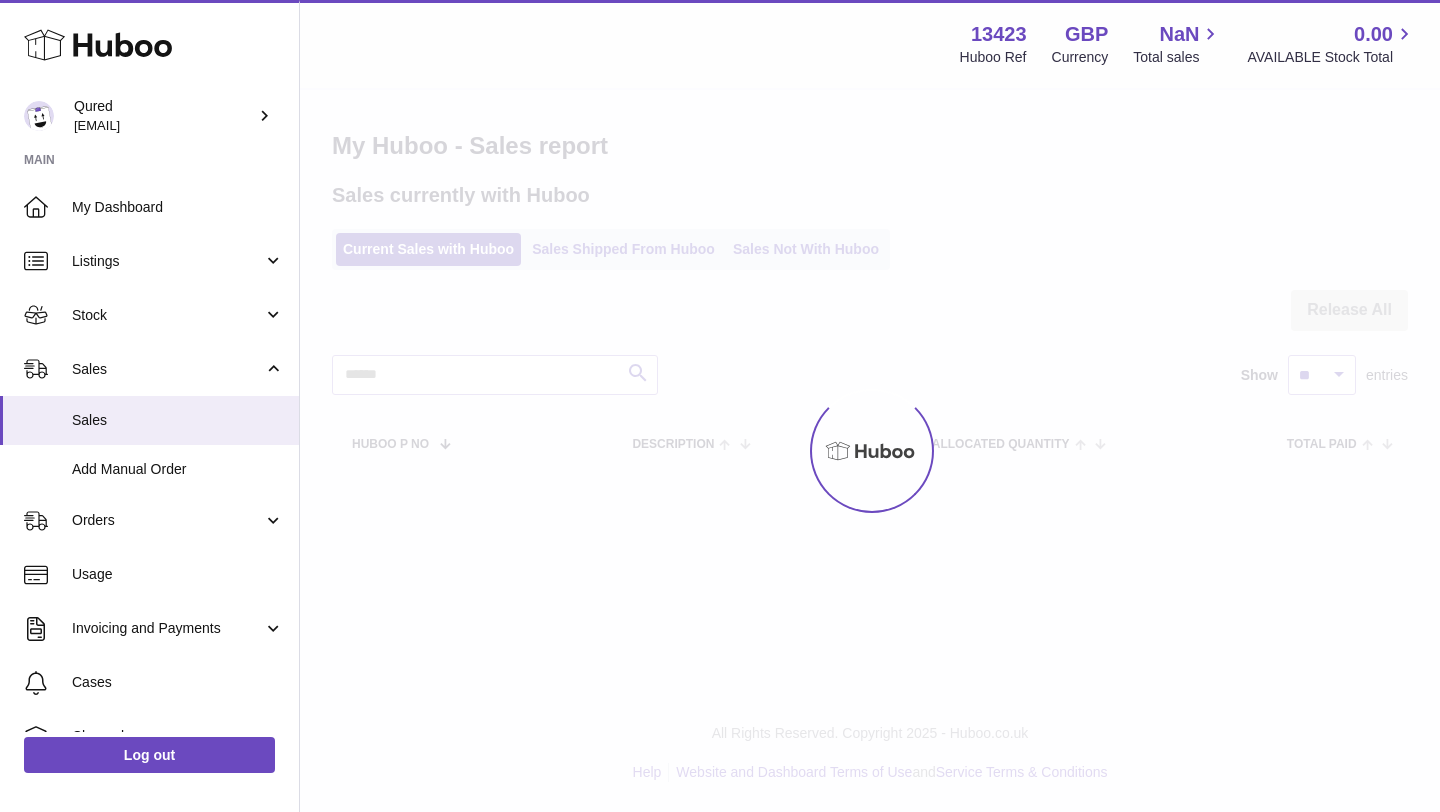 scroll, scrollTop: 0, scrollLeft: 0, axis: both 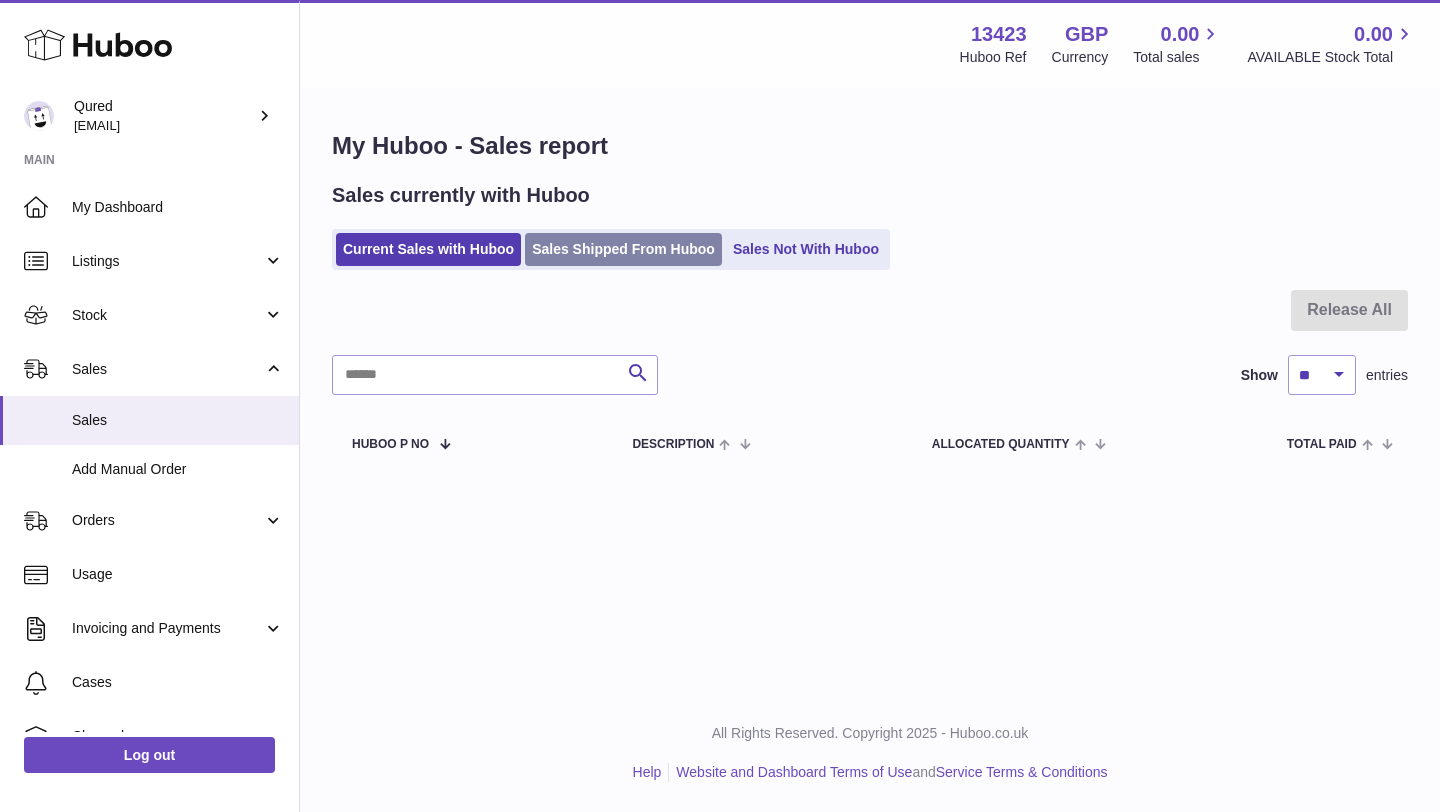 click on "Sales Shipped From Huboo" at bounding box center (623, 249) 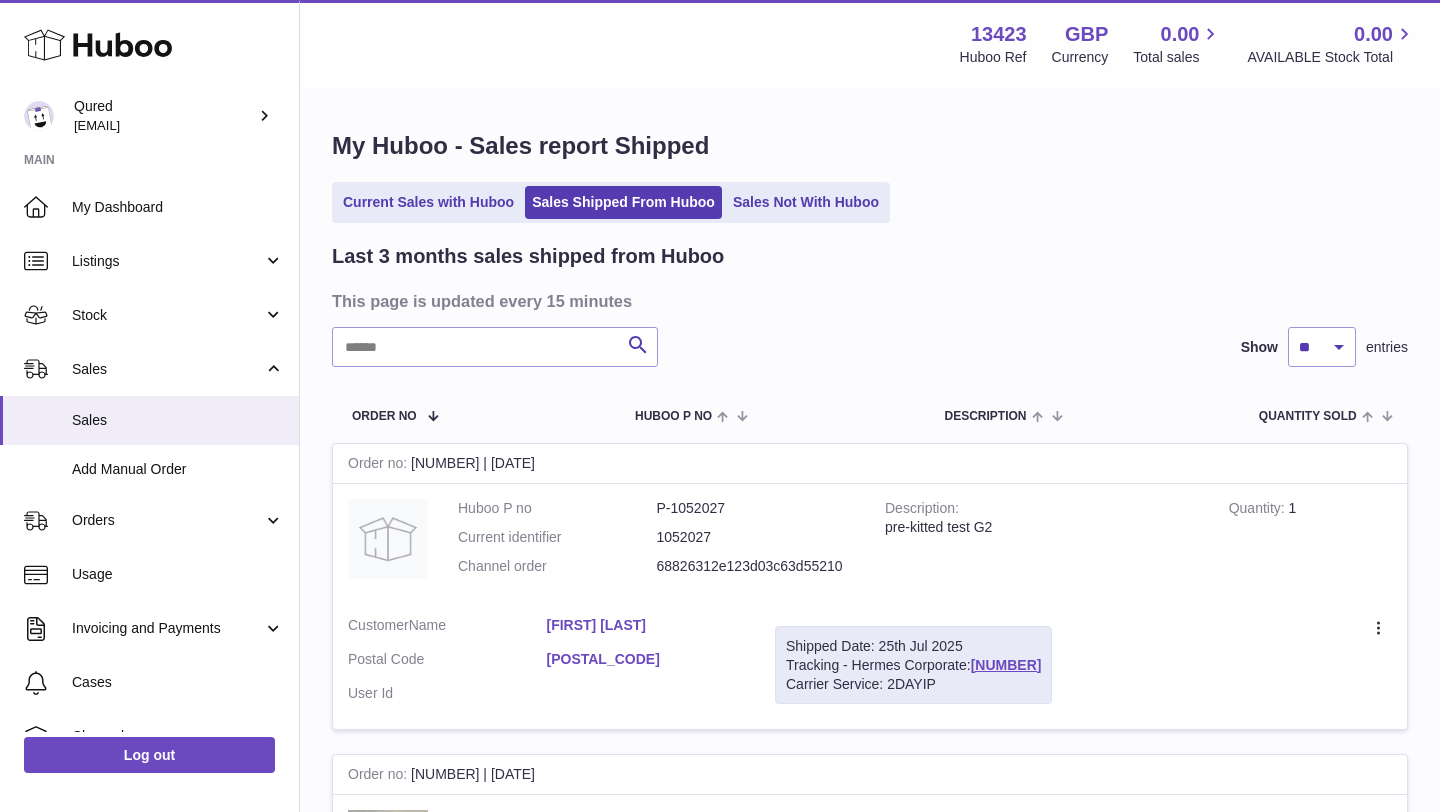 scroll, scrollTop: 0, scrollLeft: 0, axis: both 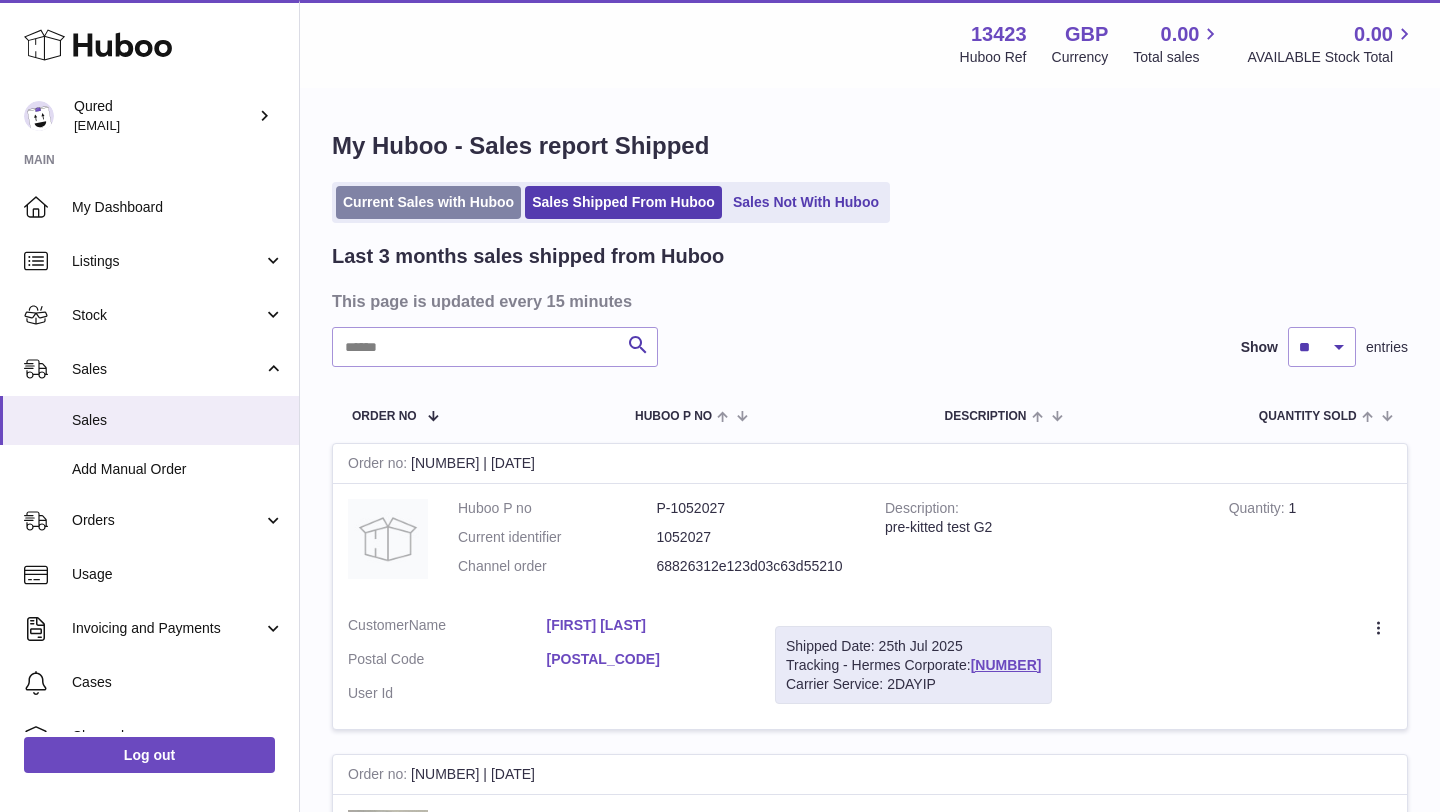click on "Current Sales with Huboo" at bounding box center [428, 202] 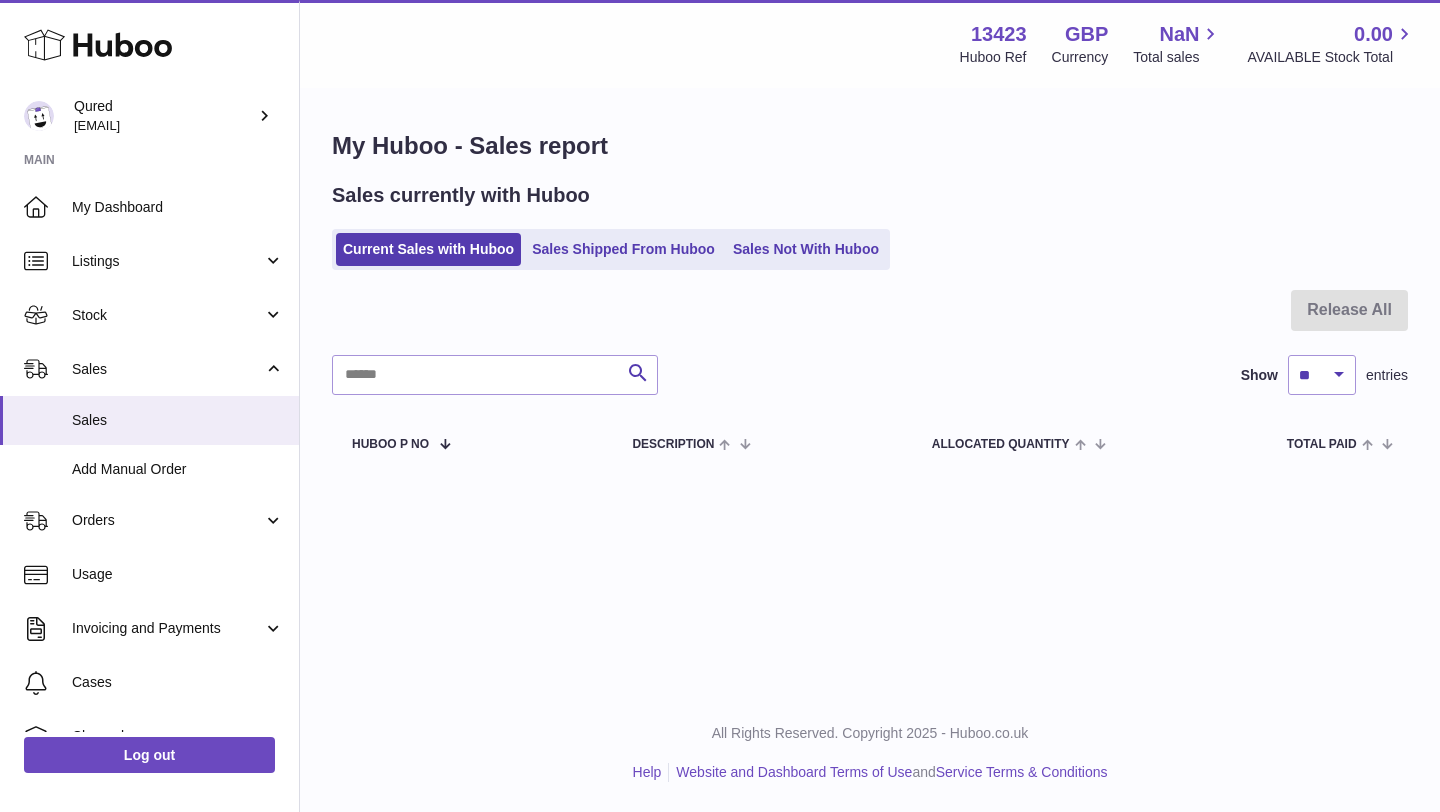 scroll, scrollTop: 0, scrollLeft: 0, axis: both 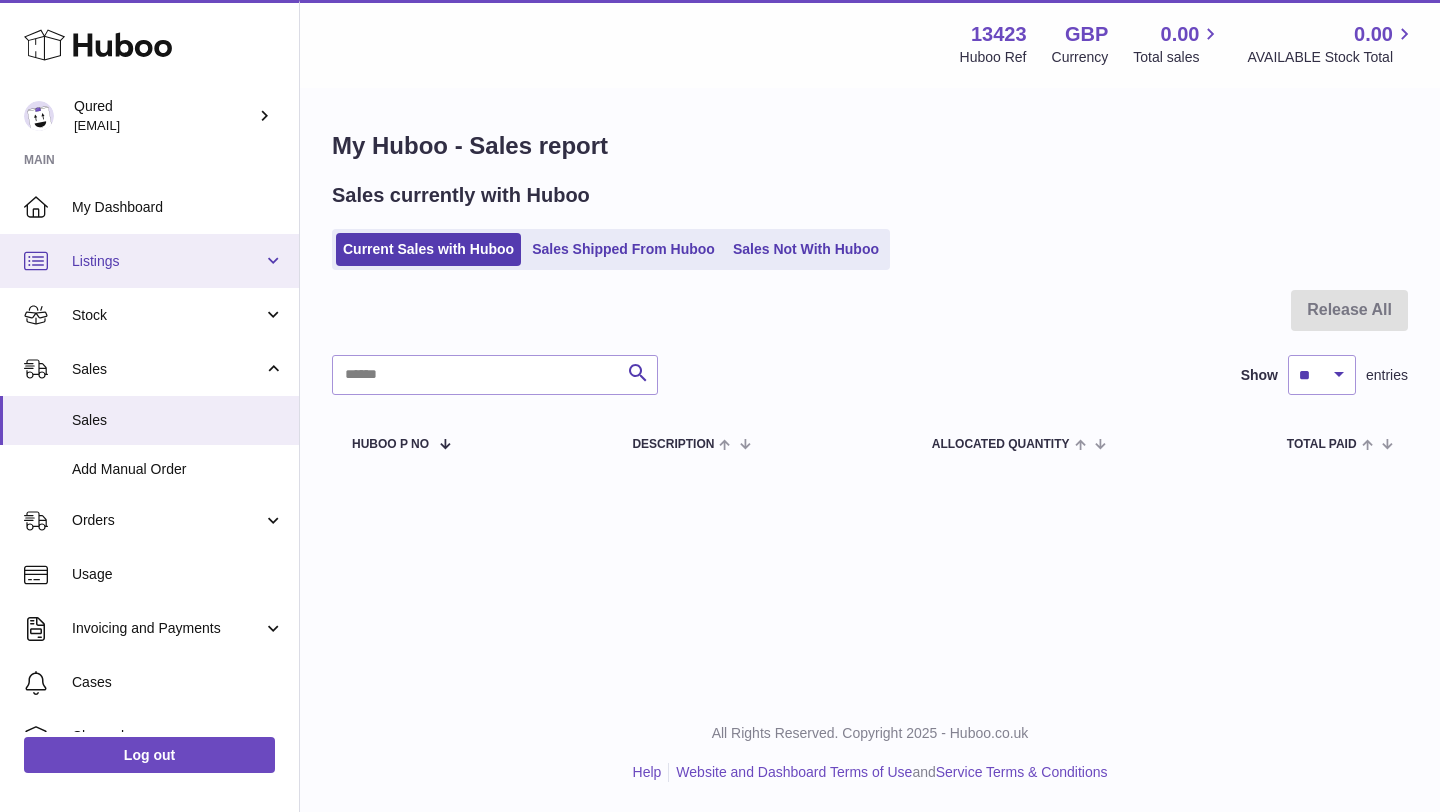 click on "Listings" at bounding box center [167, 261] 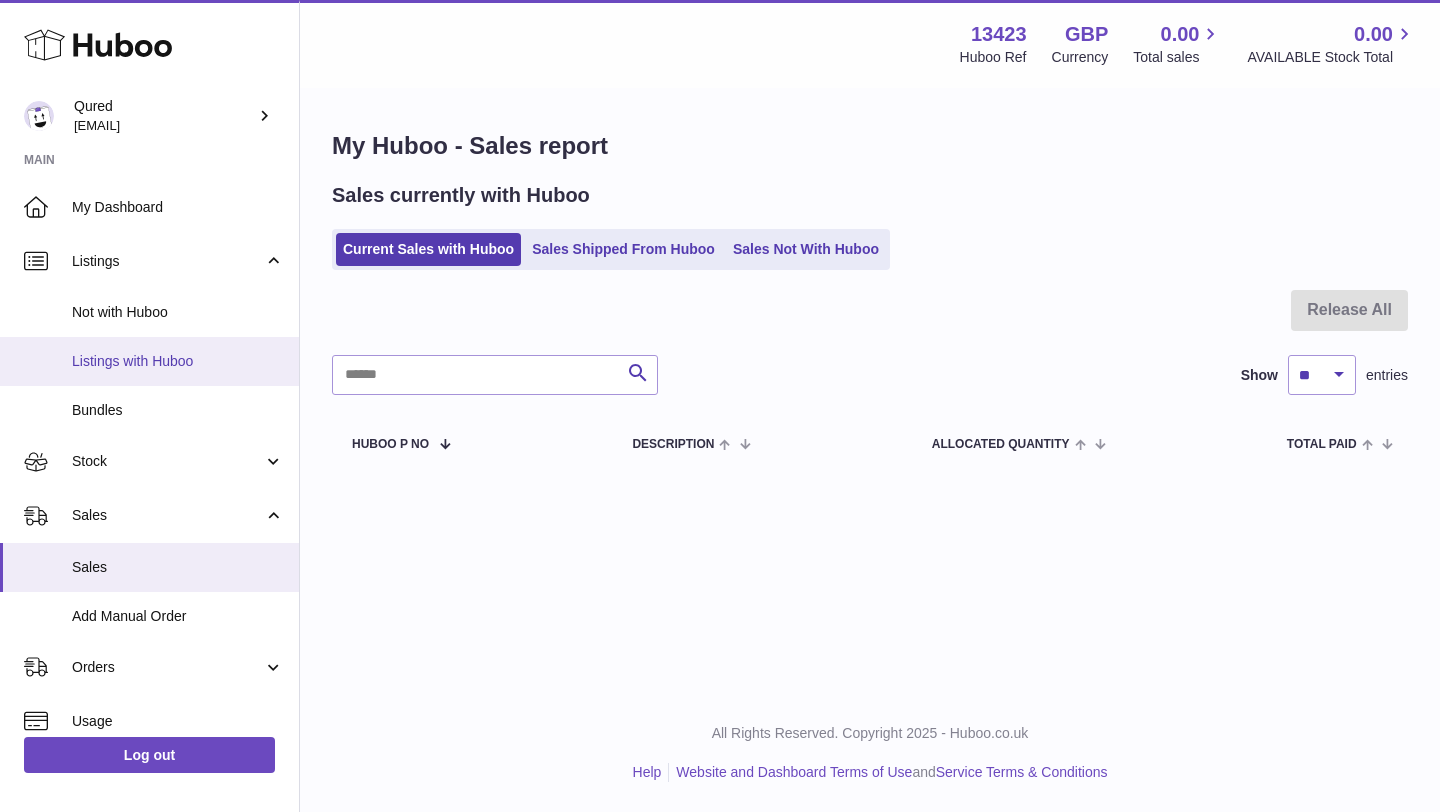 click on "Listings with Huboo" at bounding box center (178, 361) 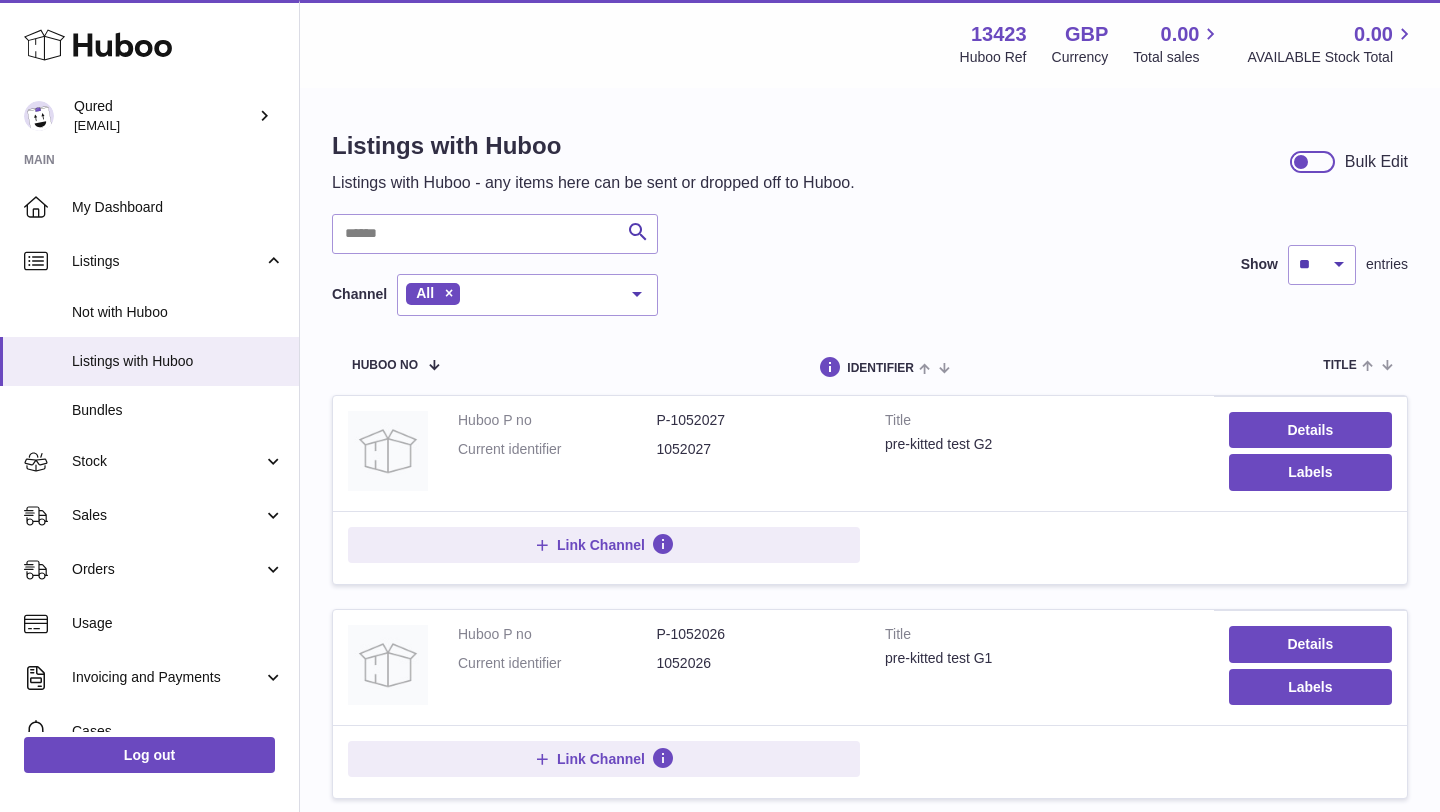 scroll, scrollTop: 0, scrollLeft: 0, axis: both 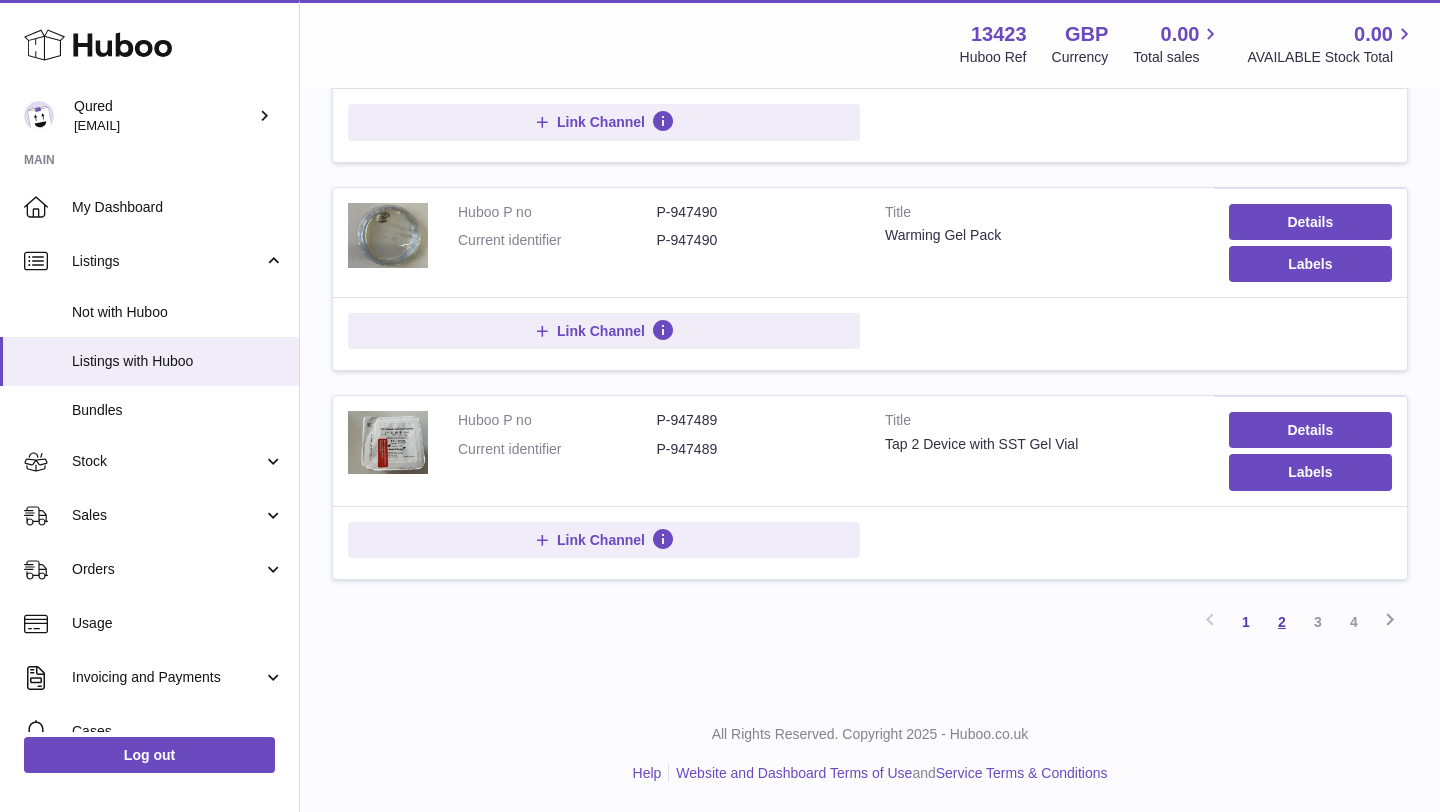 click on "2" at bounding box center (1282, 622) 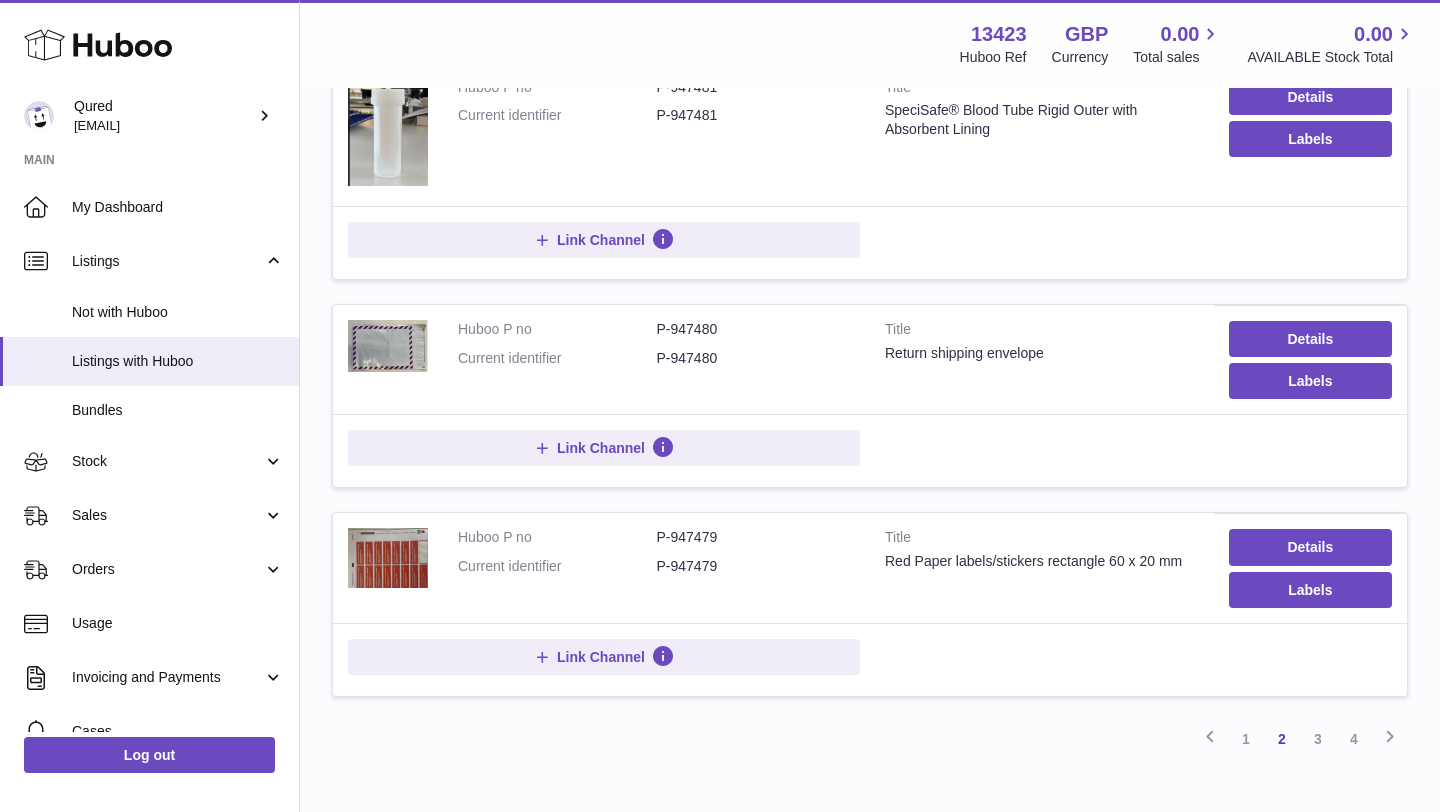 scroll, scrollTop: 1913, scrollLeft: 0, axis: vertical 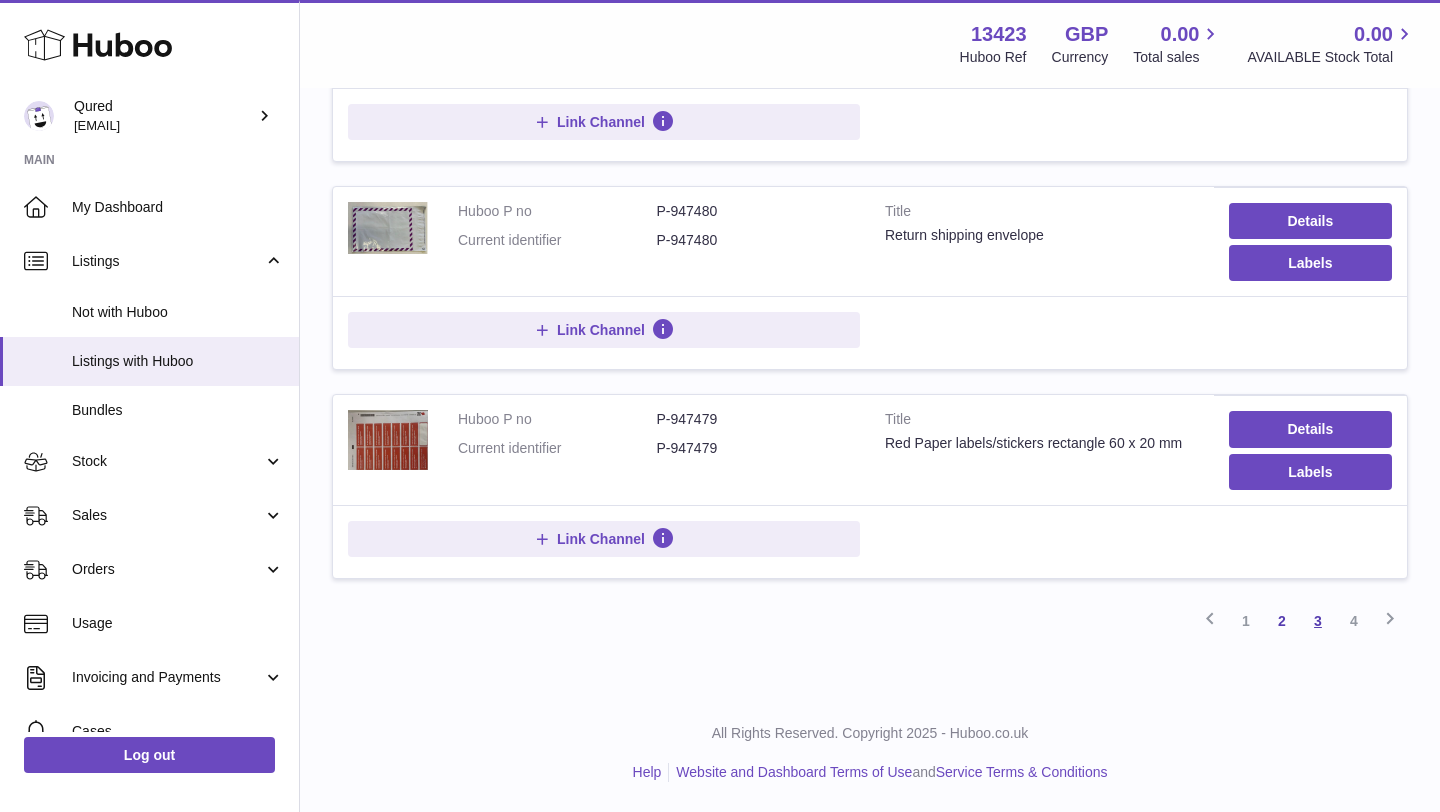 click on "3" at bounding box center [1318, 621] 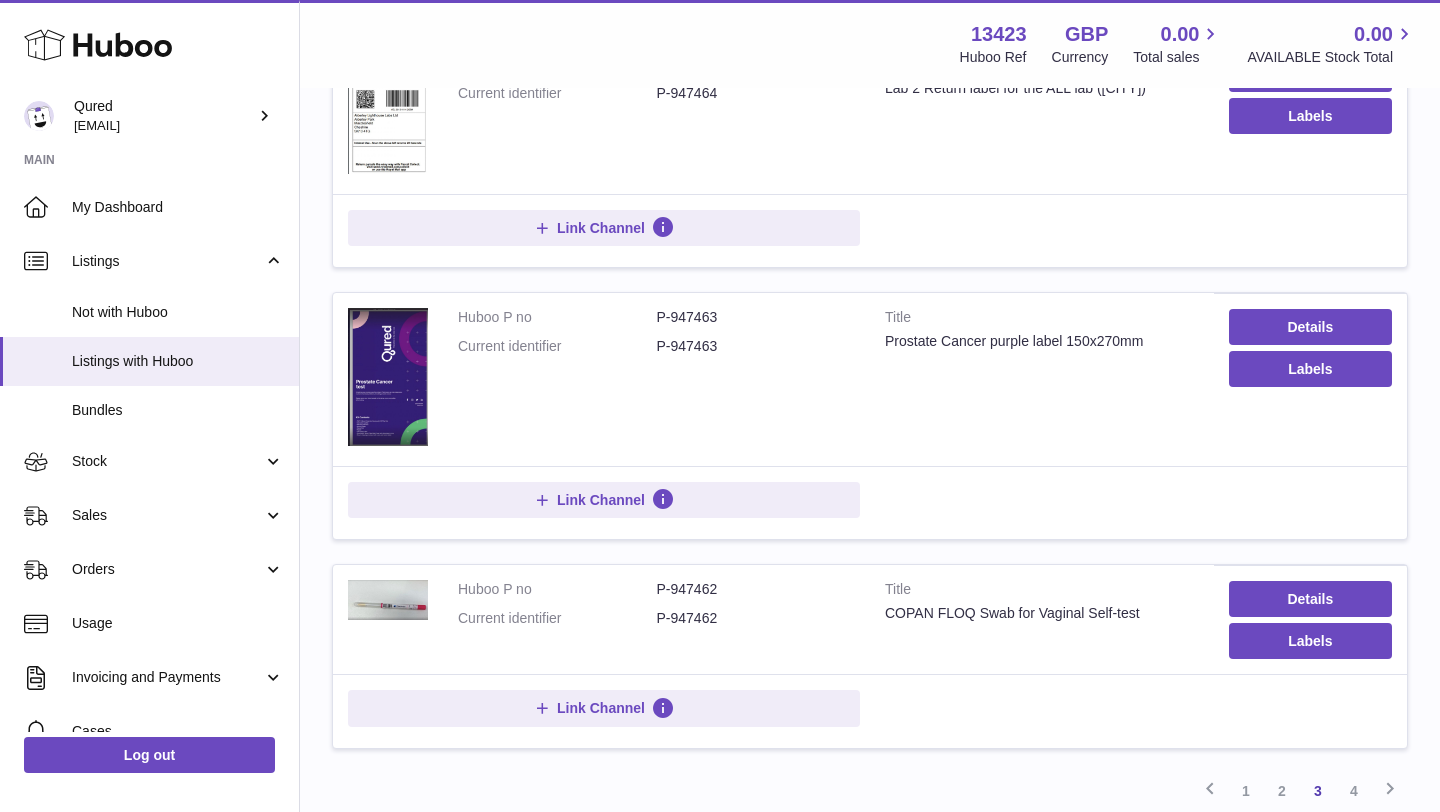 scroll, scrollTop: 2218, scrollLeft: 0, axis: vertical 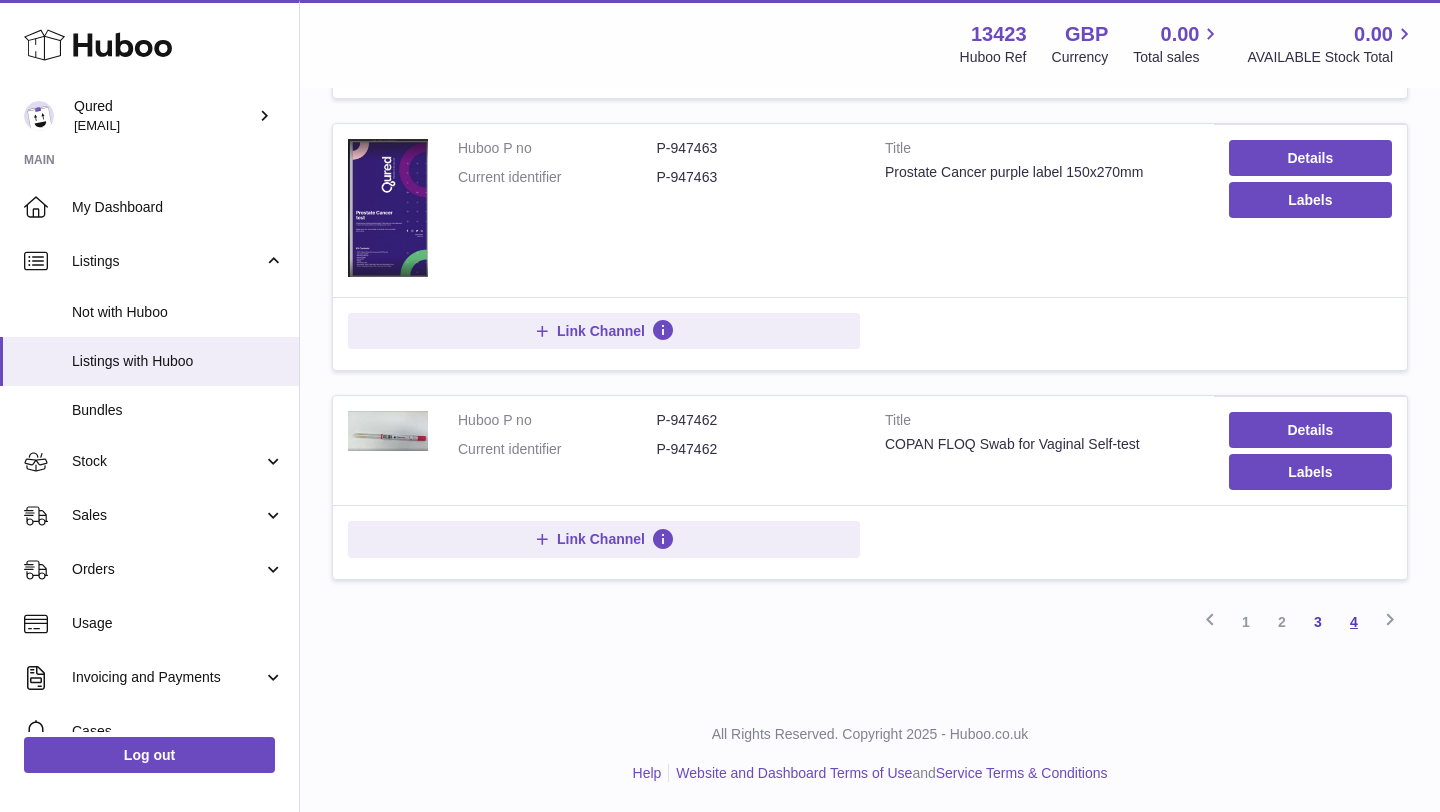 click on "4" at bounding box center (1354, 622) 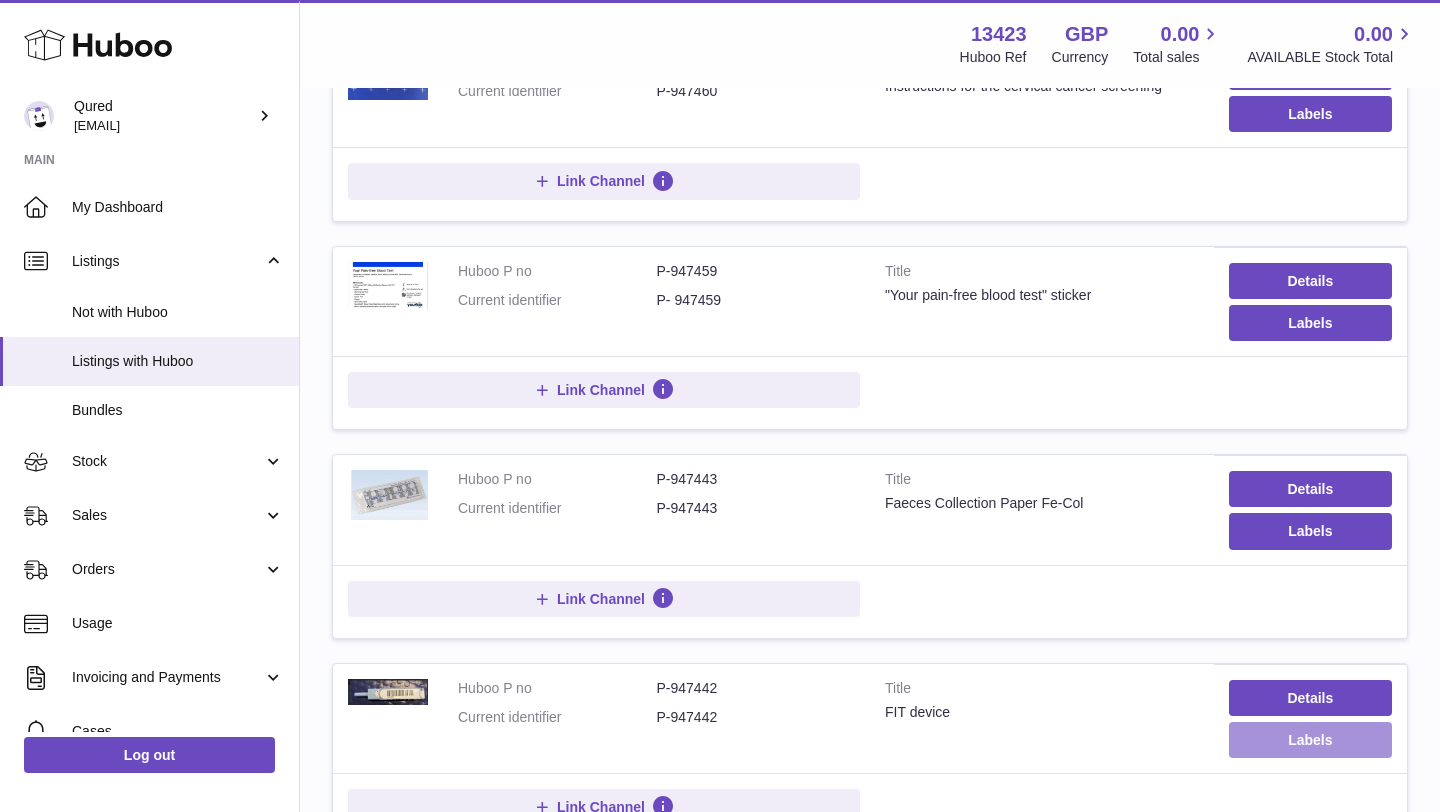 scroll, scrollTop: 863, scrollLeft: 0, axis: vertical 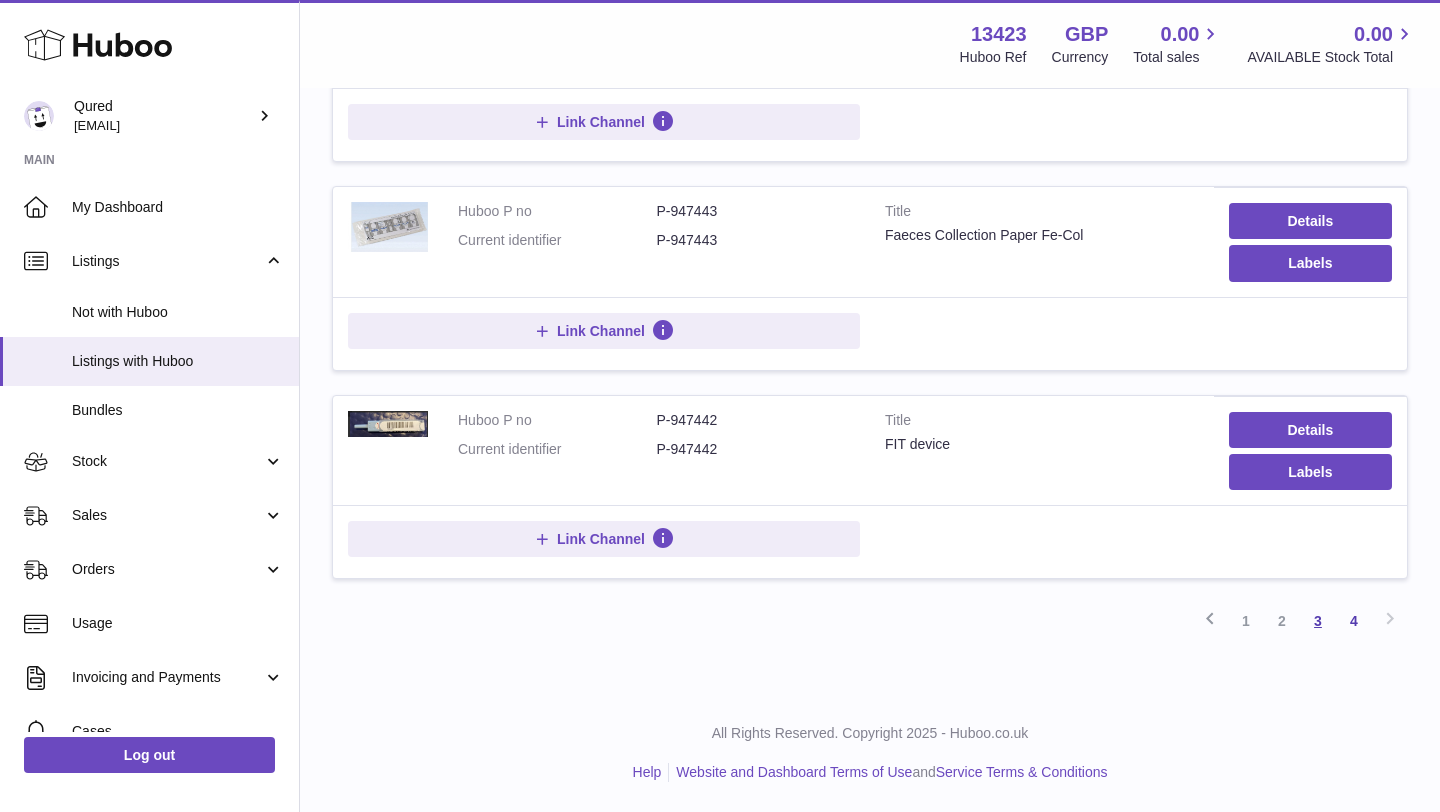 click on "3" at bounding box center [1318, 621] 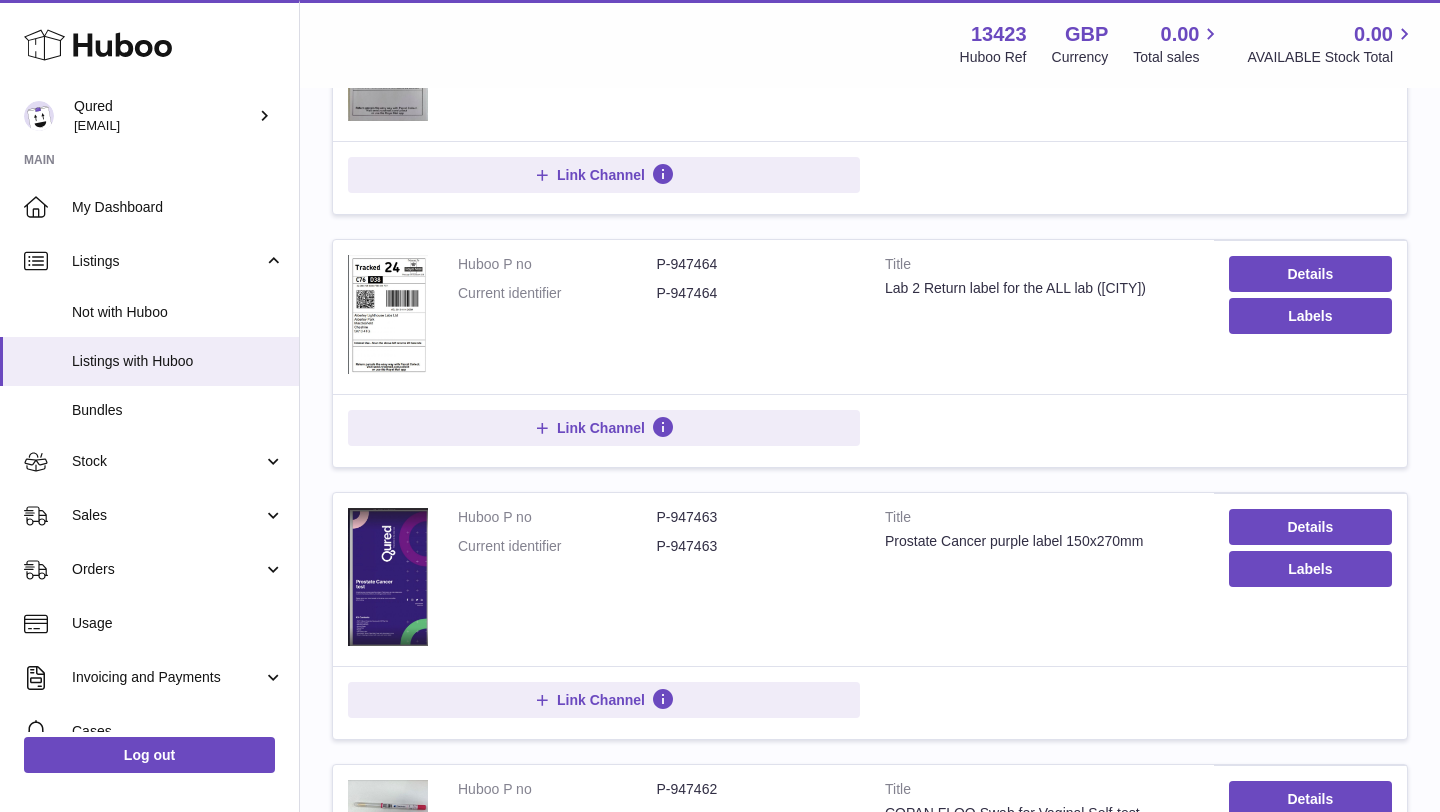 scroll, scrollTop: 2218, scrollLeft: 0, axis: vertical 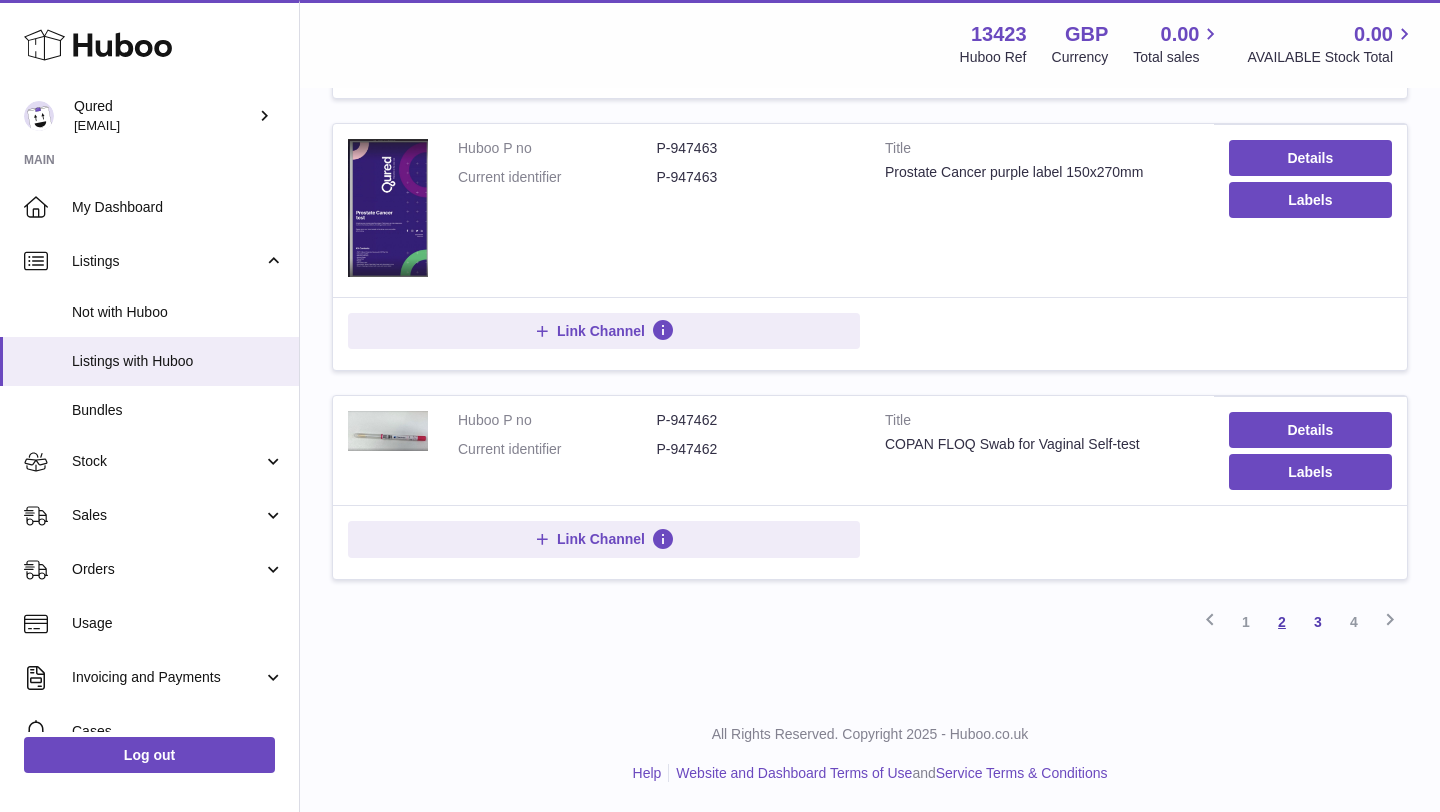 click on "2" at bounding box center (1282, 622) 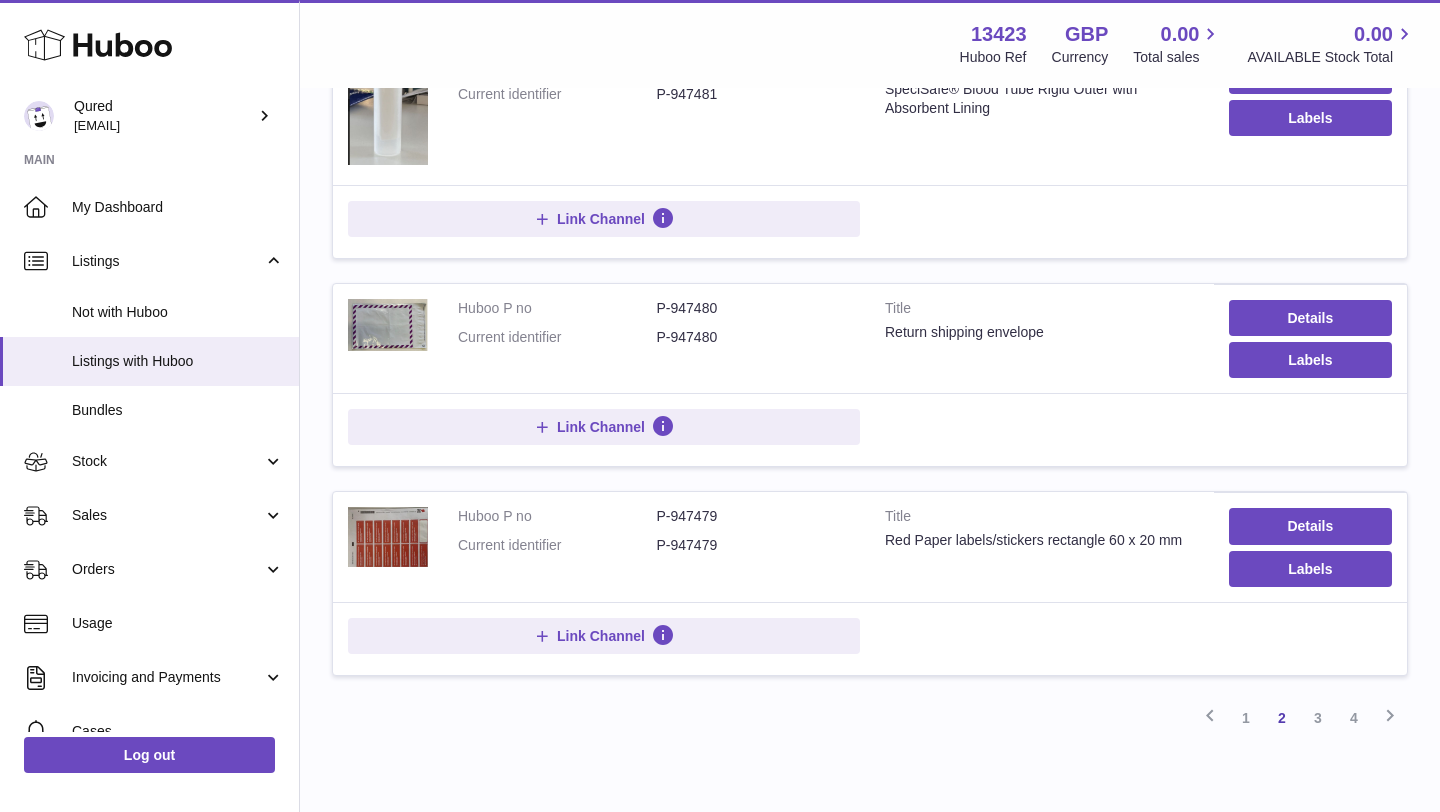 scroll, scrollTop: 1913, scrollLeft: 0, axis: vertical 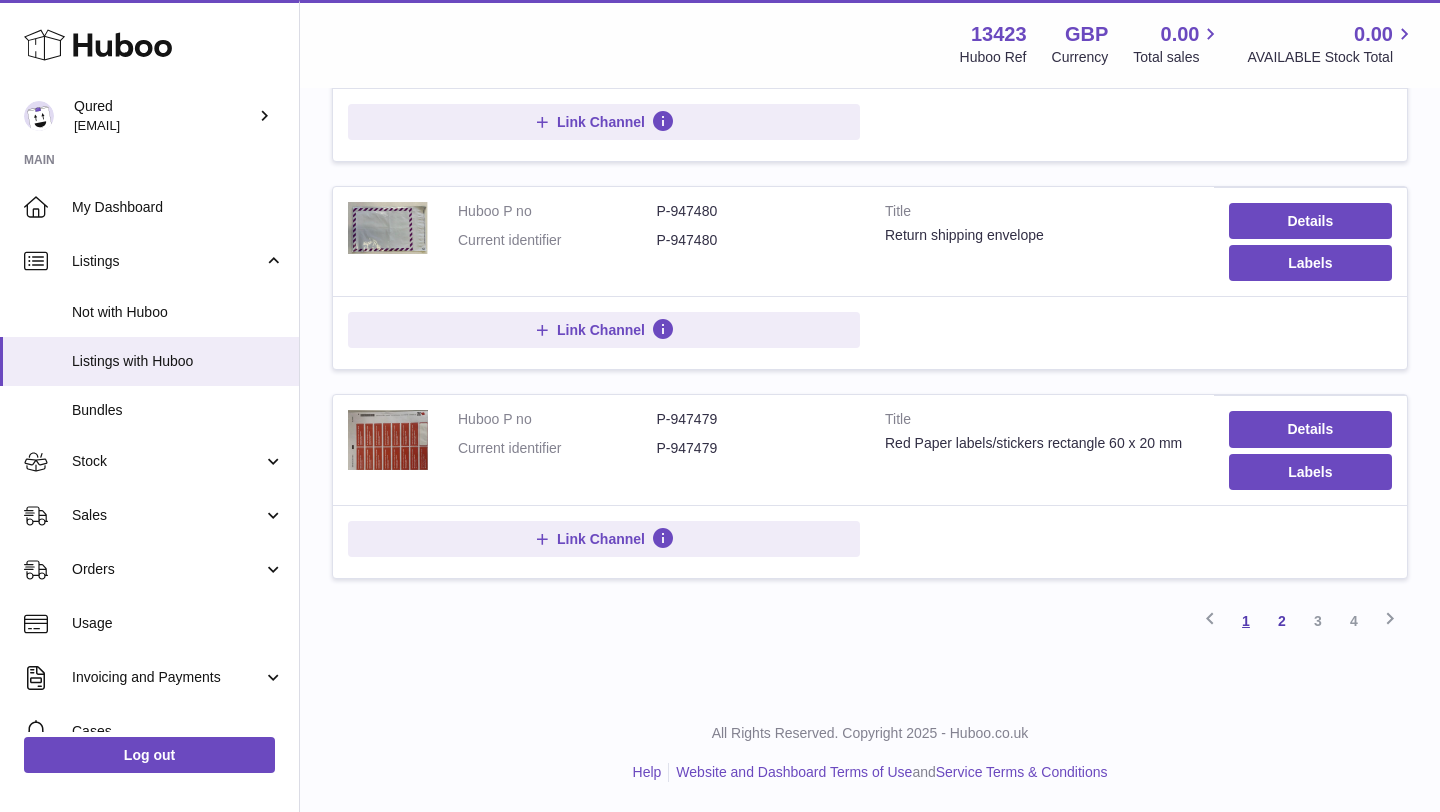 click on "1" at bounding box center [1246, 621] 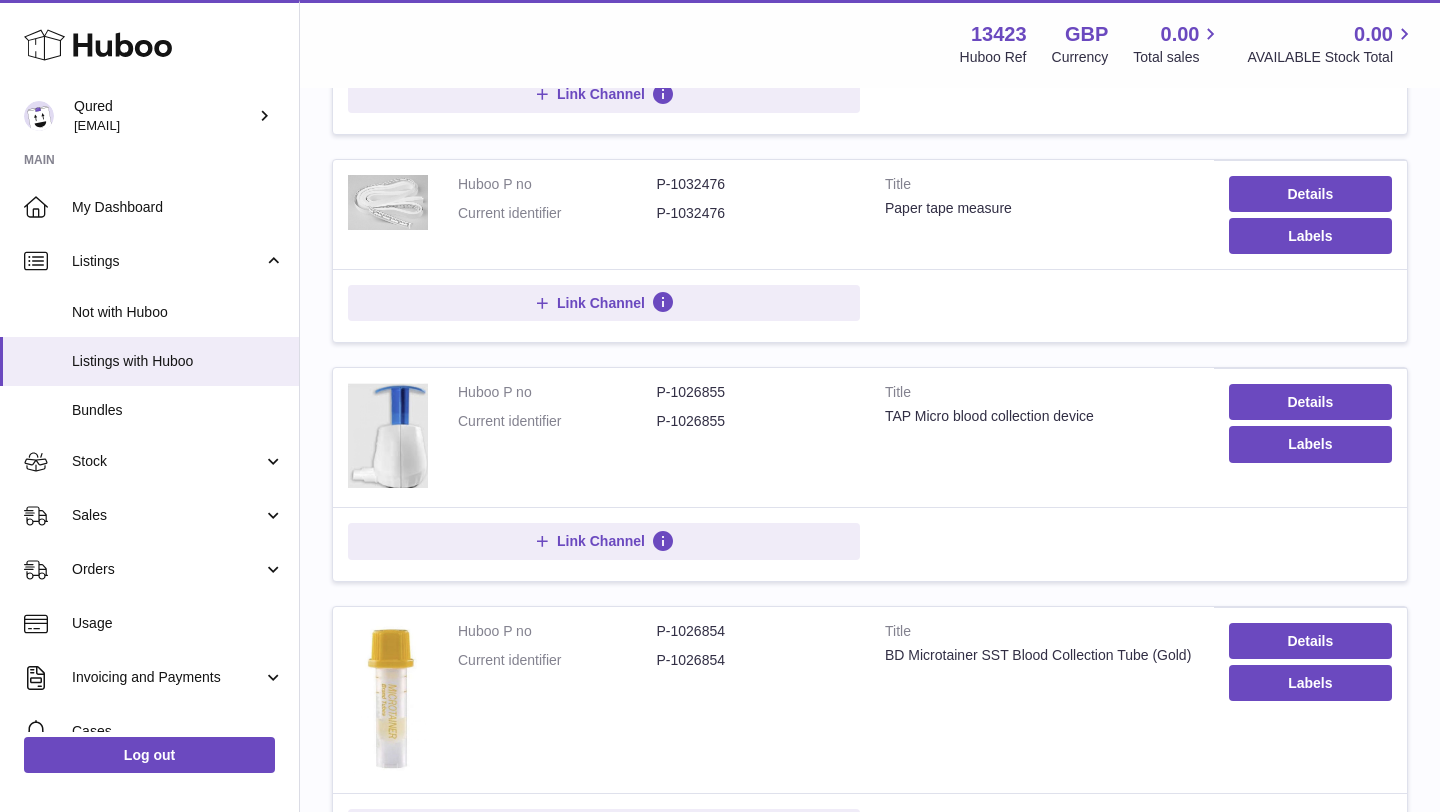 scroll, scrollTop: 873, scrollLeft: 0, axis: vertical 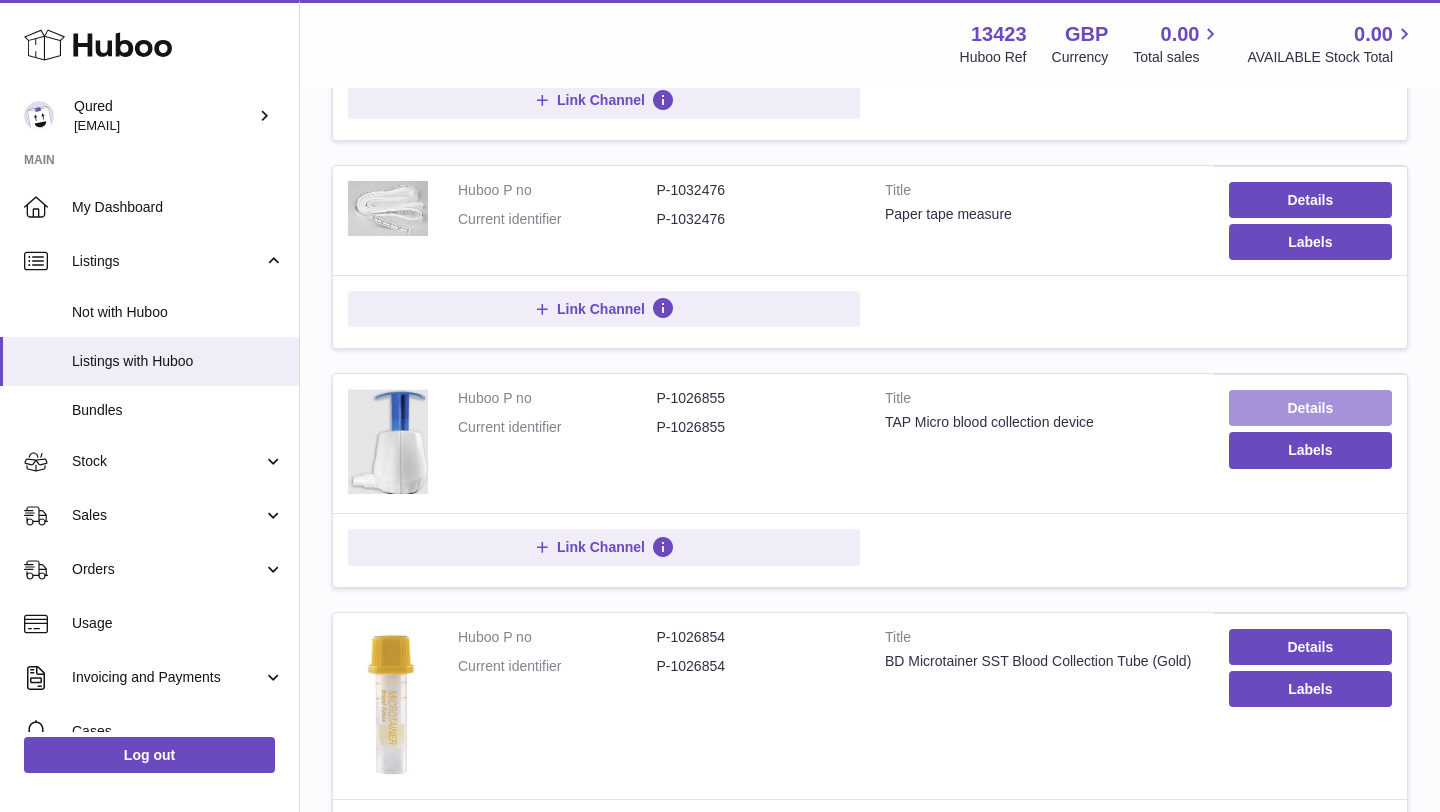 click on "Details" at bounding box center [1310, 408] 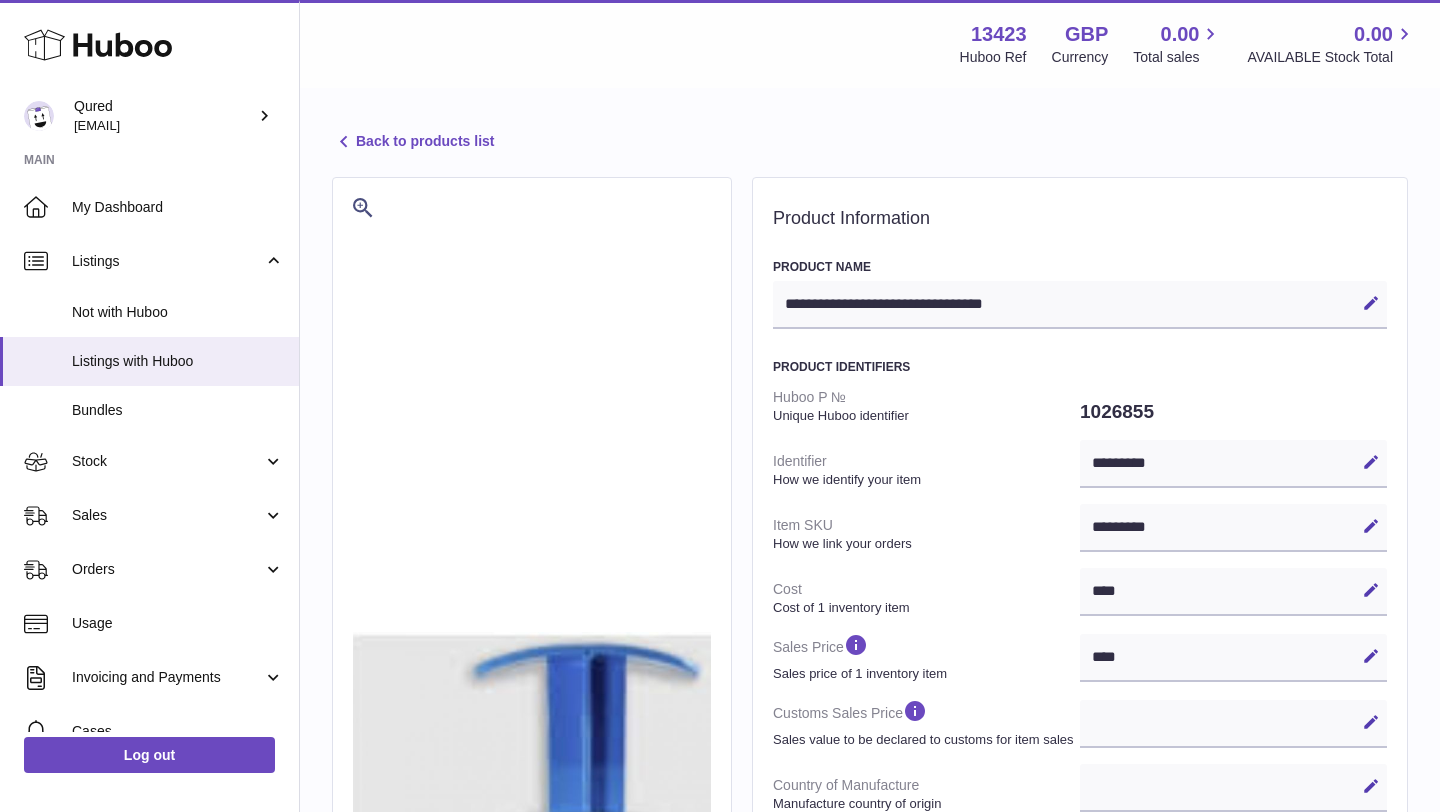 select 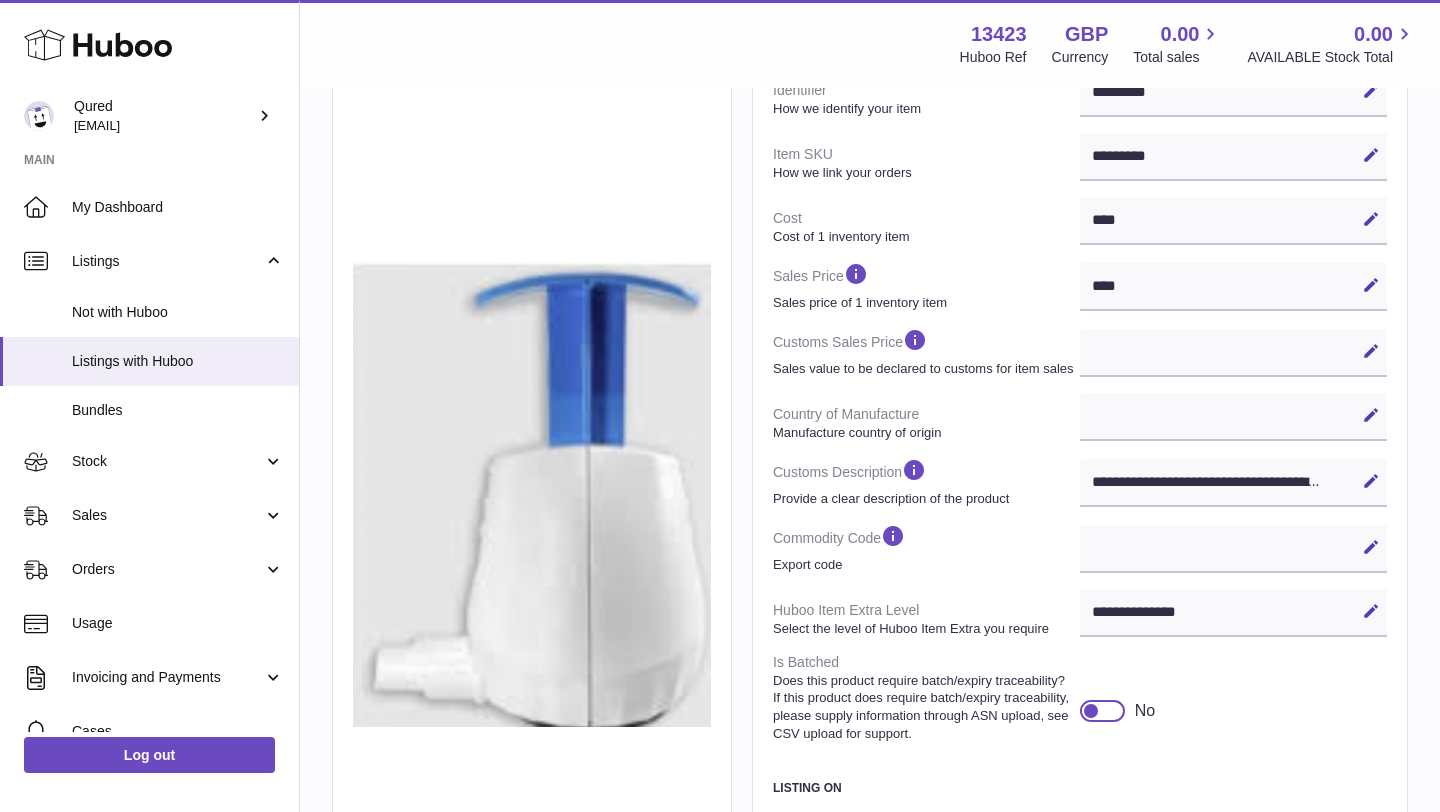scroll, scrollTop: 0, scrollLeft: 0, axis: both 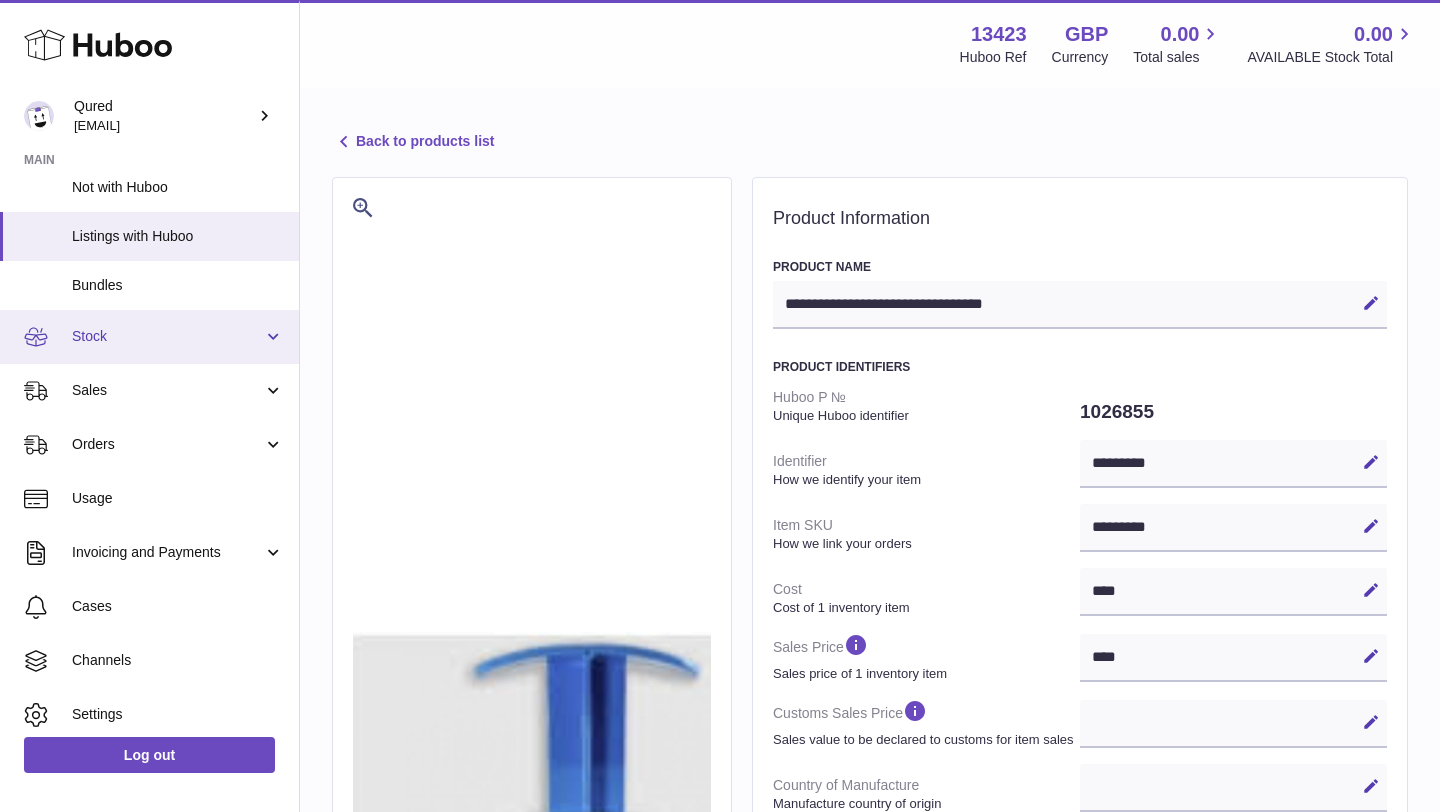 click on "Stock" at bounding box center (167, 336) 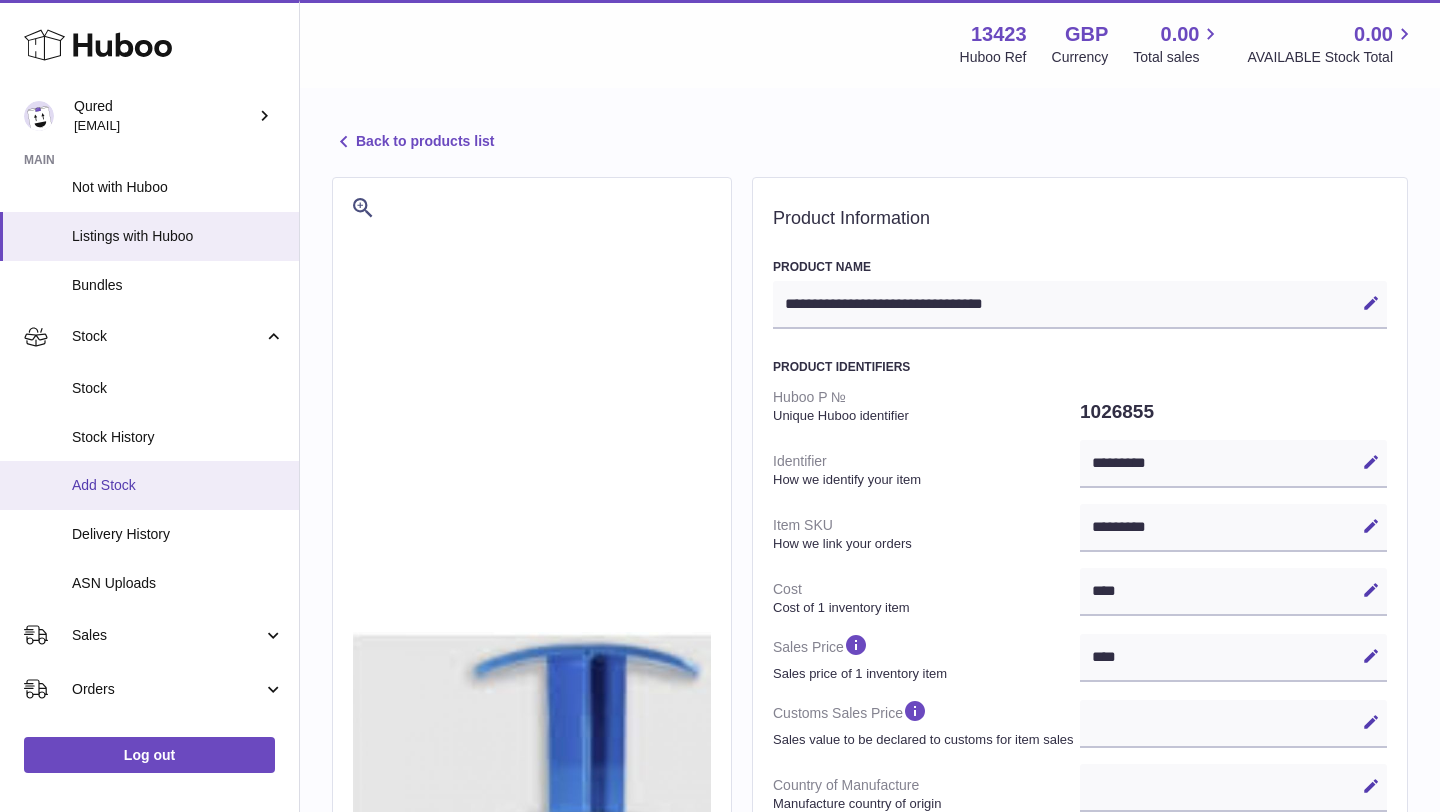 click on "Add Stock" at bounding box center [178, 485] 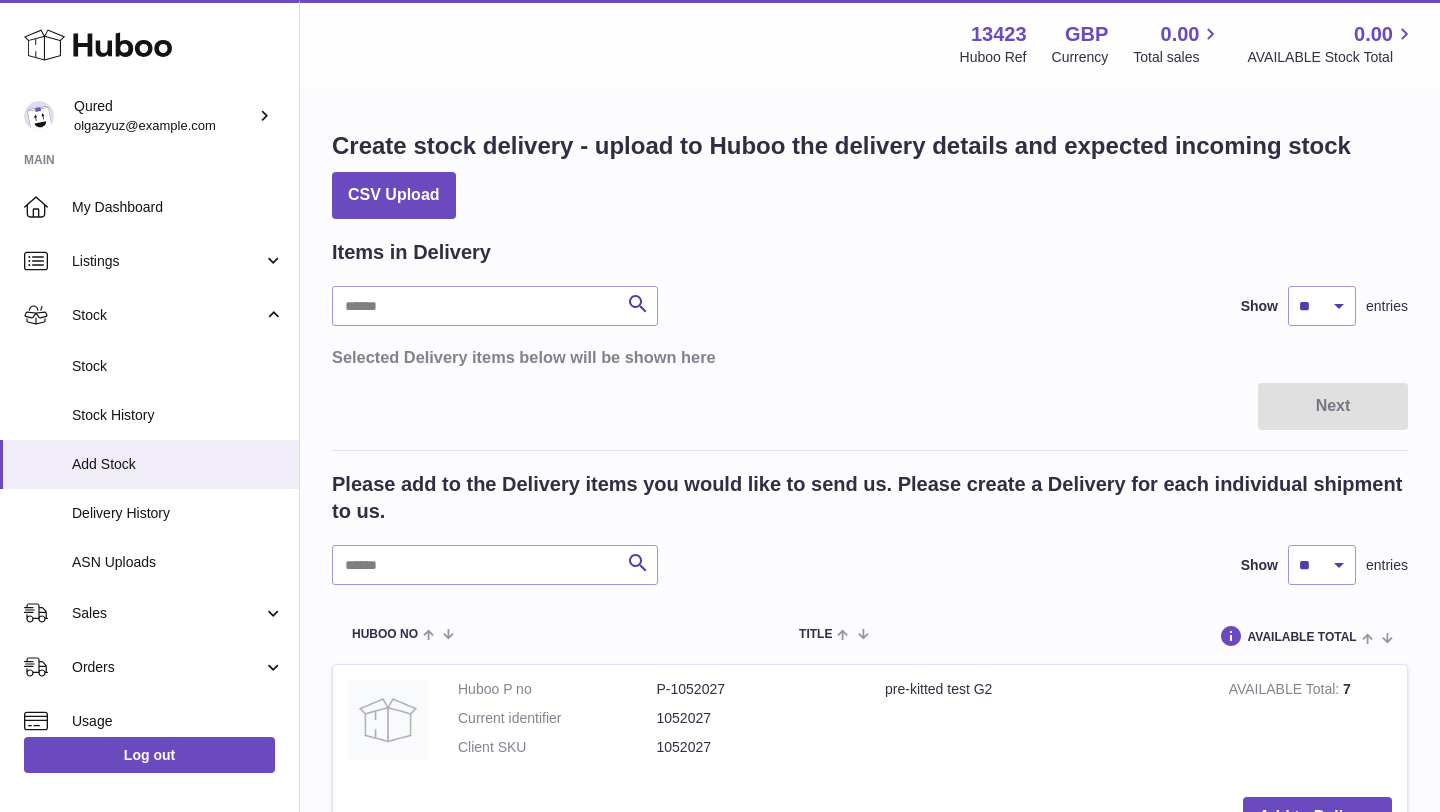 scroll, scrollTop: 0, scrollLeft: 0, axis: both 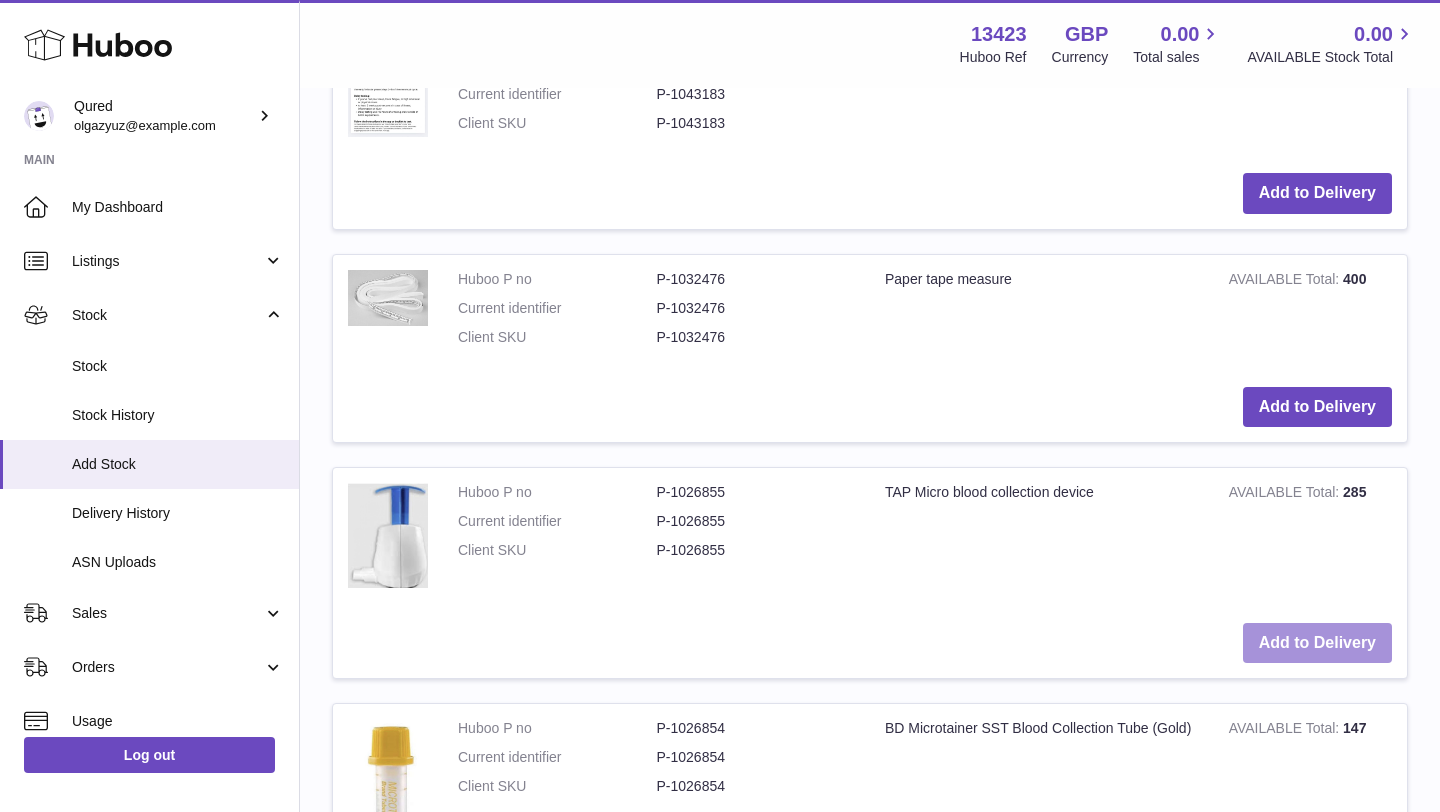 click on "Add to Delivery" at bounding box center (1317, 643) 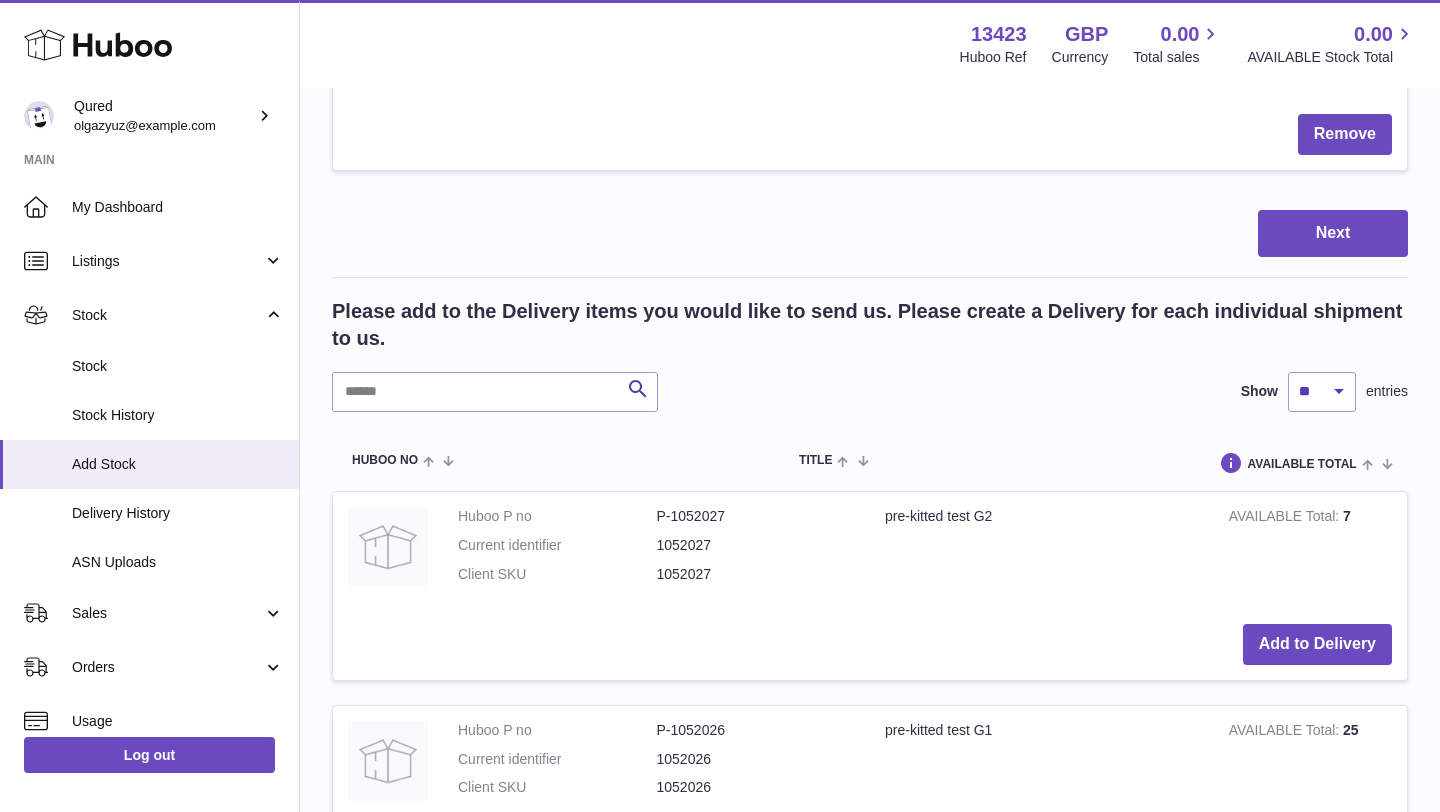 scroll, scrollTop: 32, scrollLeft: 0, axis: vertical 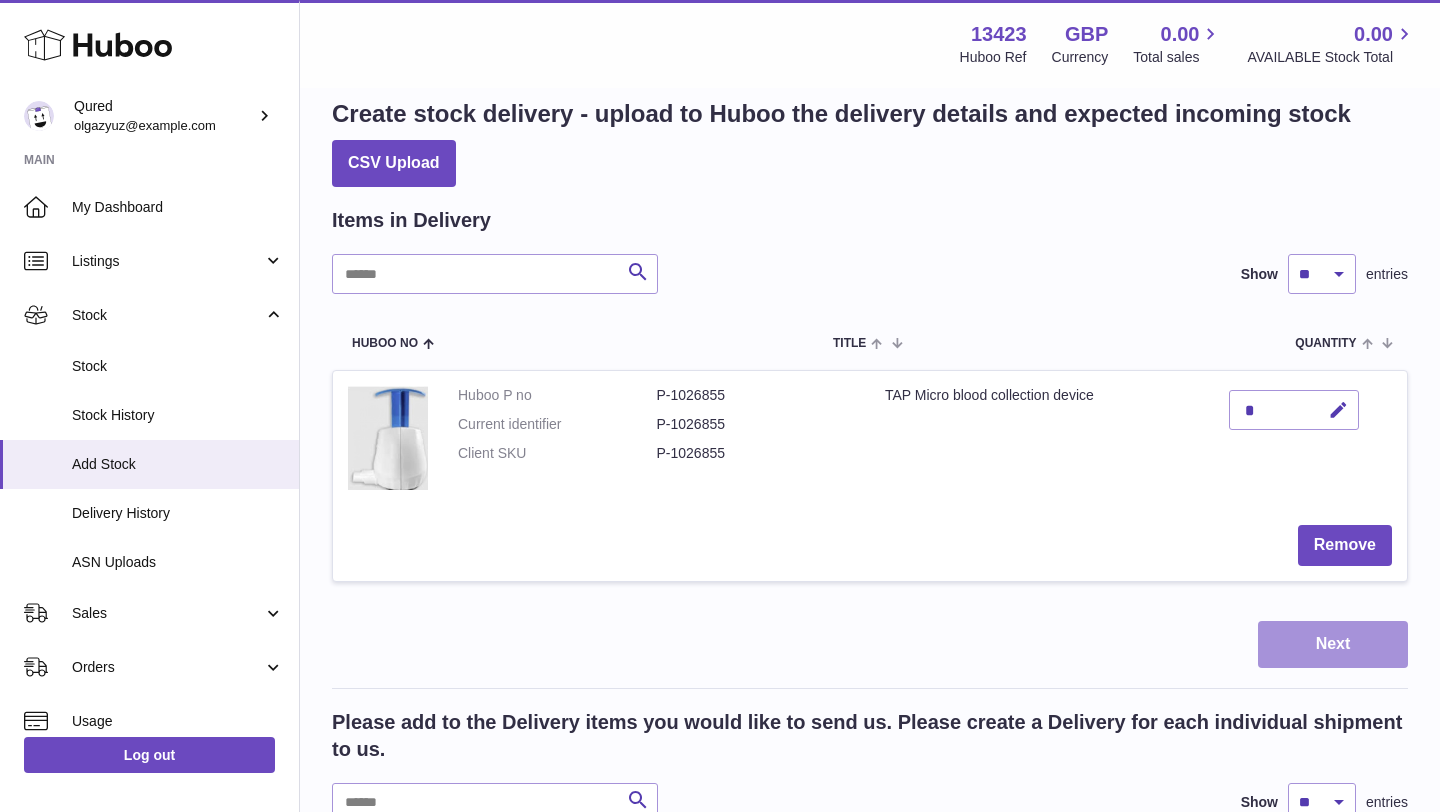 click on "Next" at bounding box center (1333, 644) 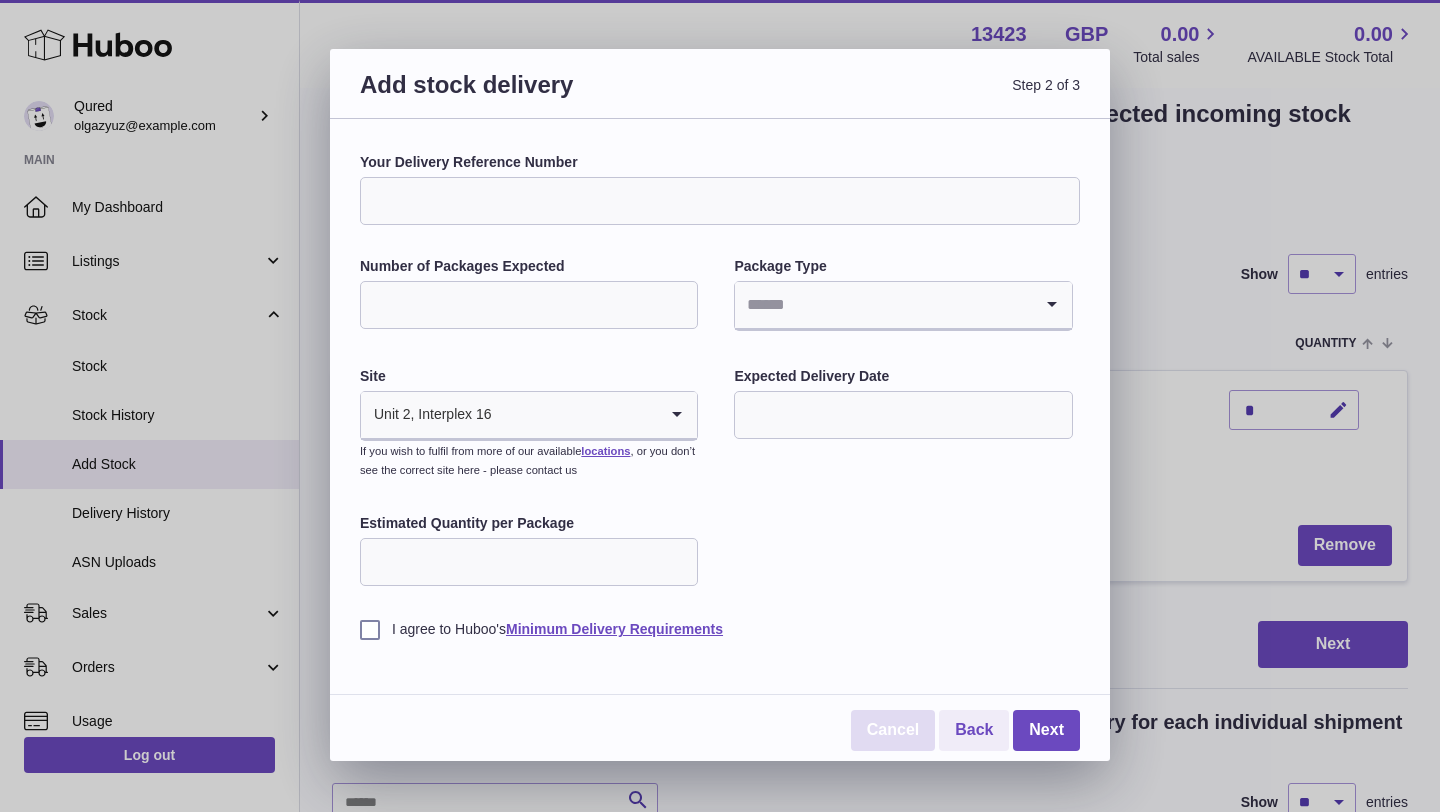 click on "Cancel" at bounding box center [893, 730] 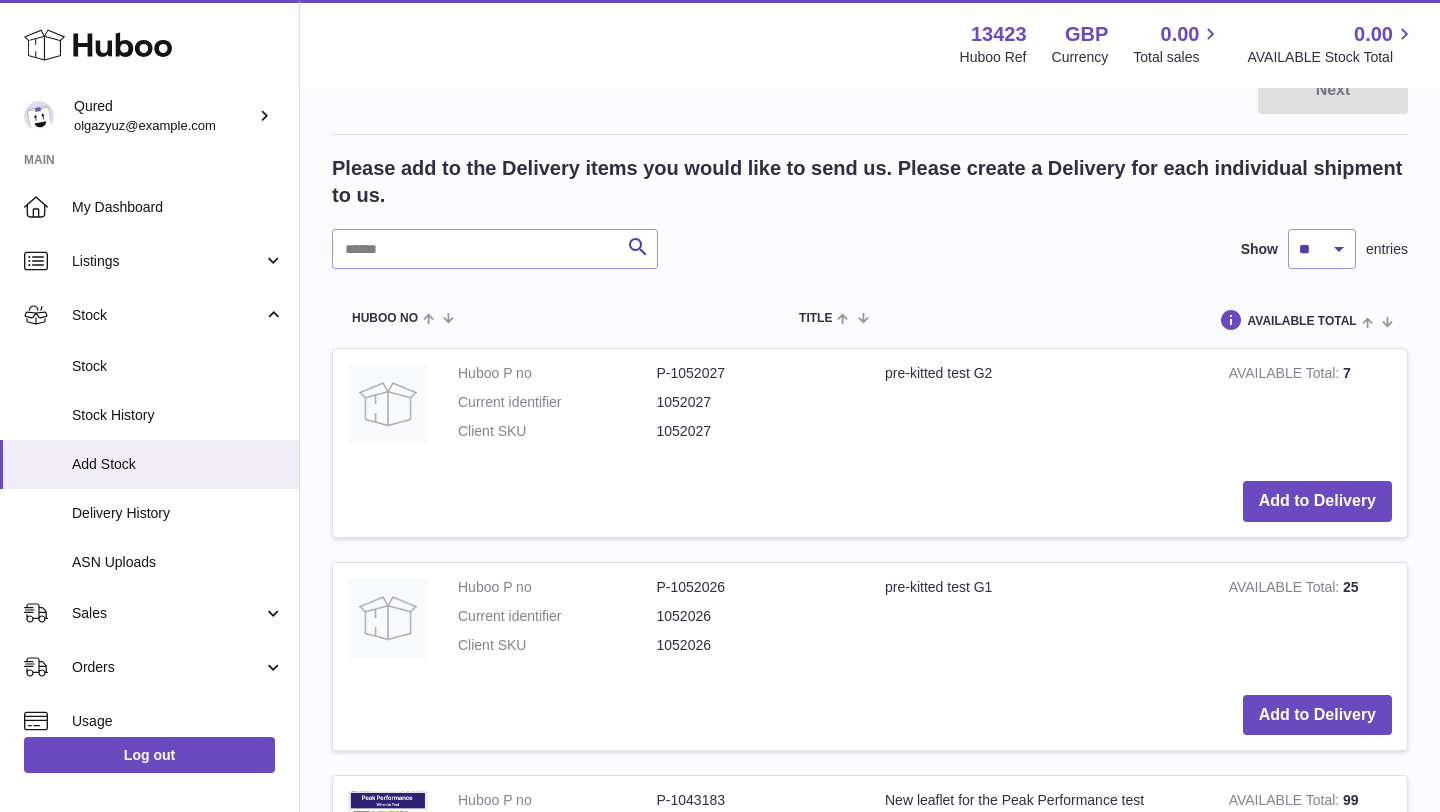 scroll, scrollTop: 321, scrollLeft: 0, axis: vertical 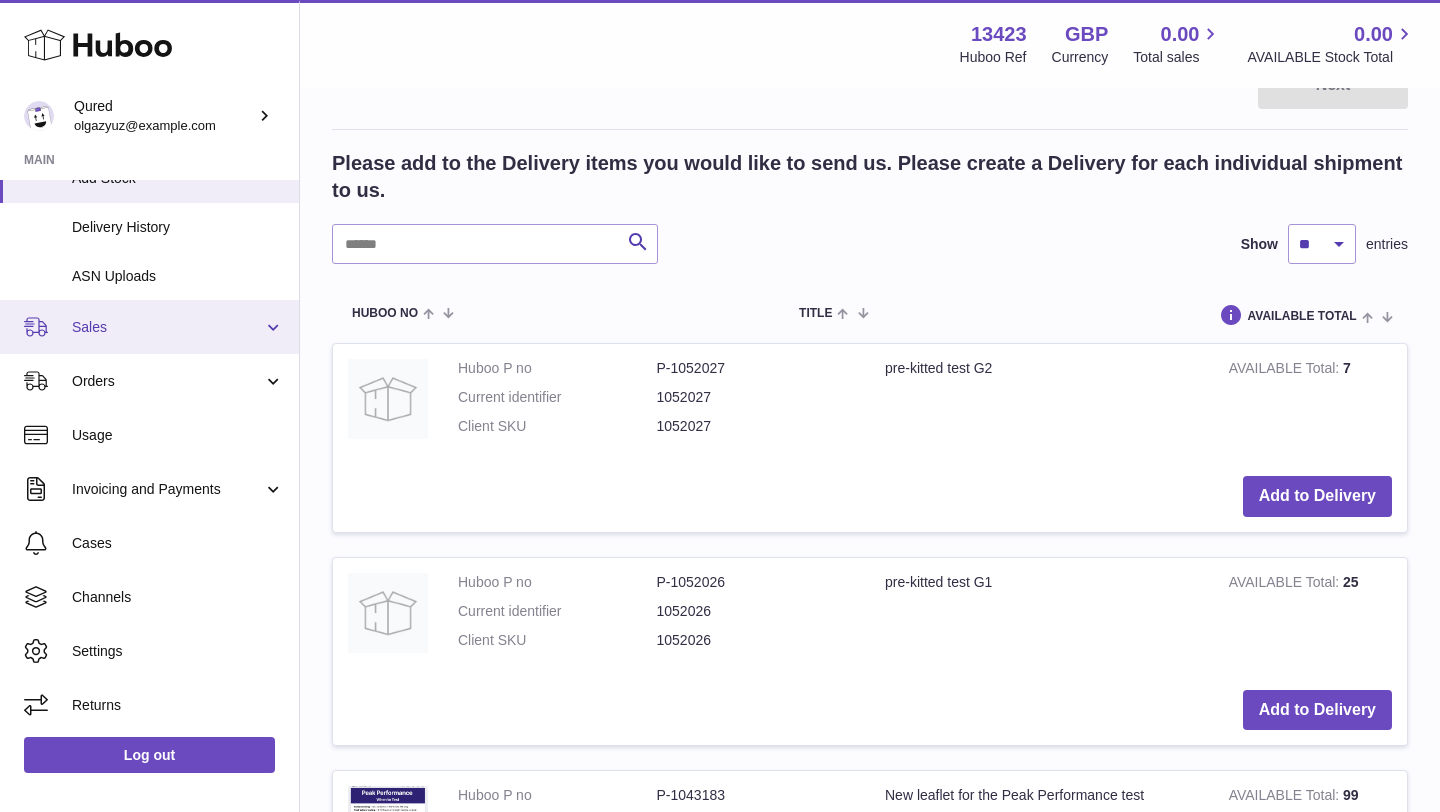 click on "Sales" at bounding box center [167, 327] 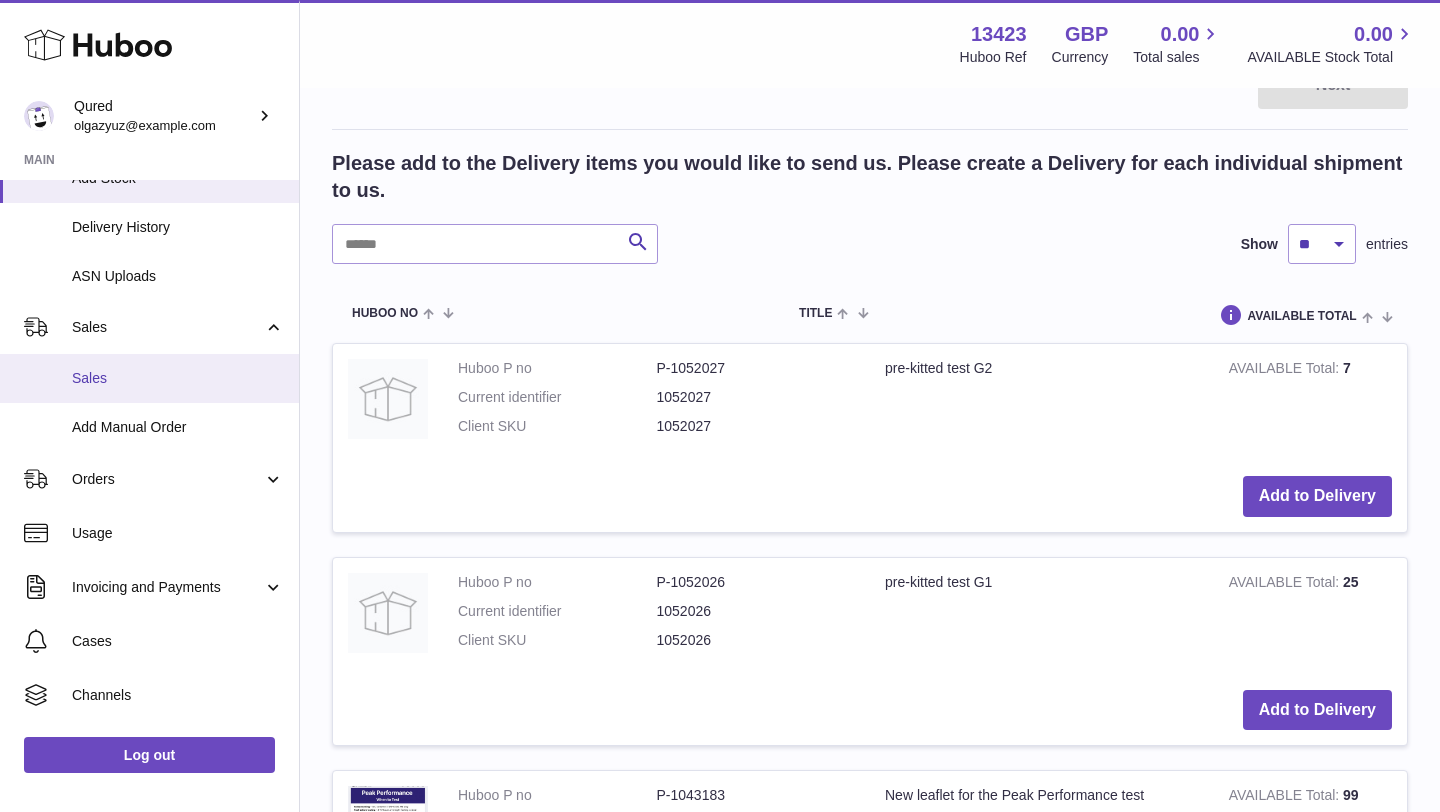 click on "Sales" at bounding box center [178, 378] 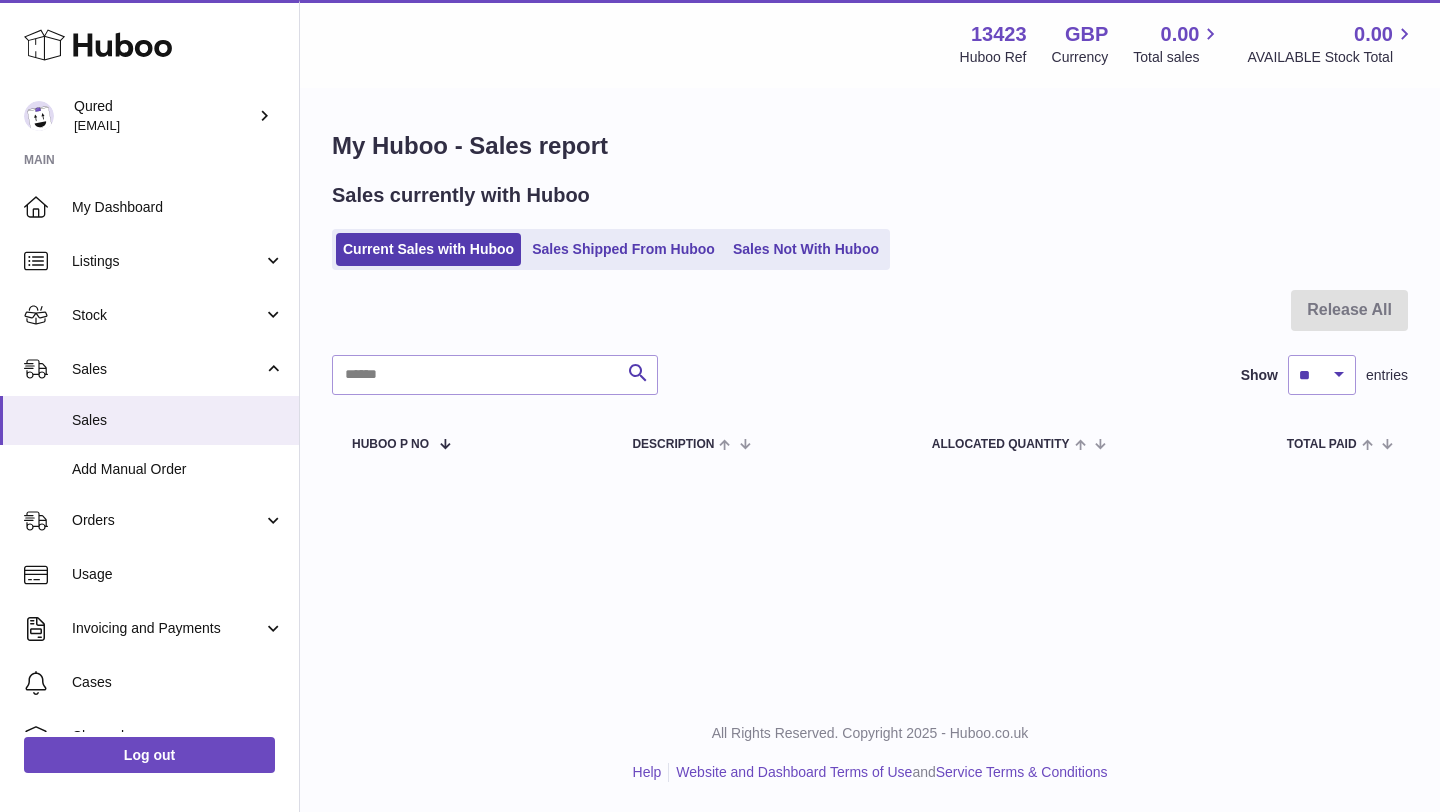 scroll, scrollTop: 0, scrollLeft: 0, axis: both 